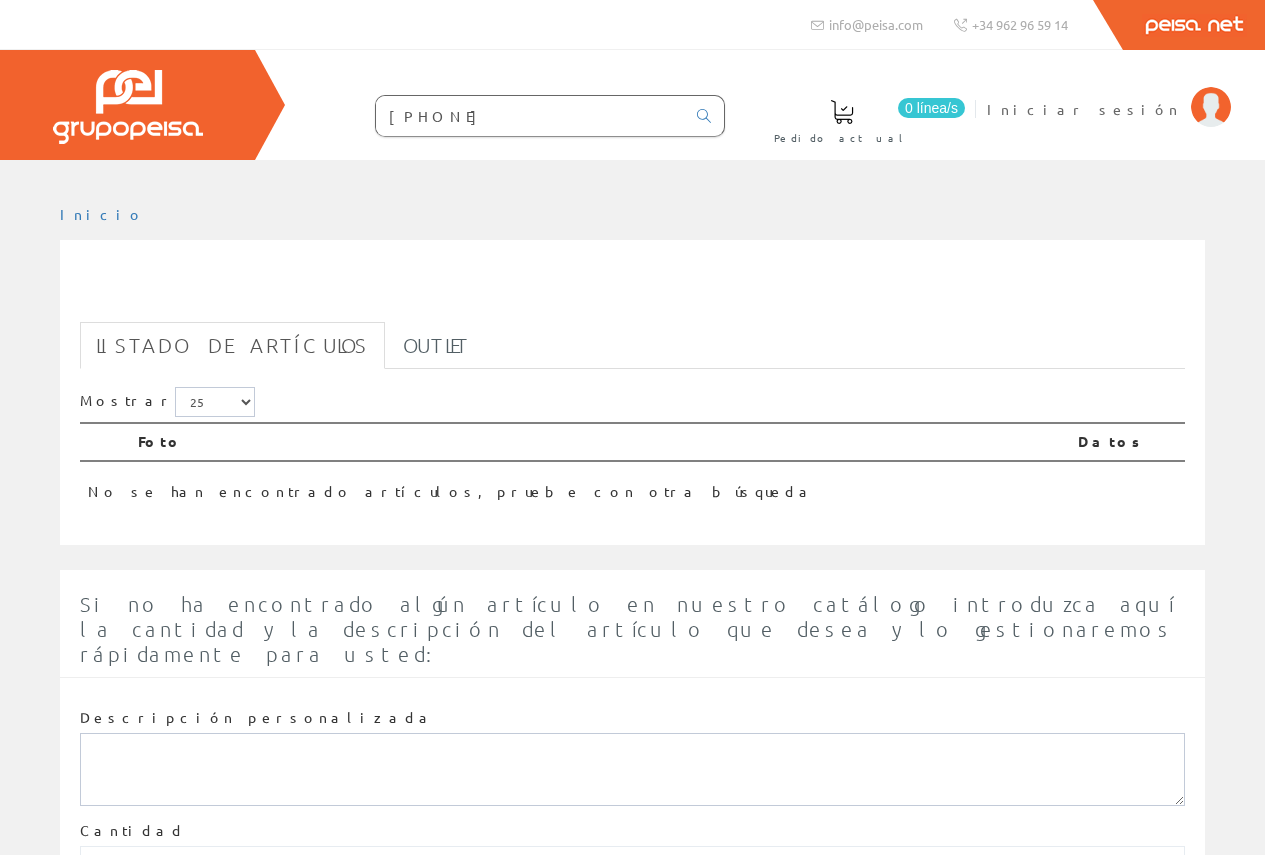 scroll, scrollTop: 0, scrollLeft: 0, axis: both 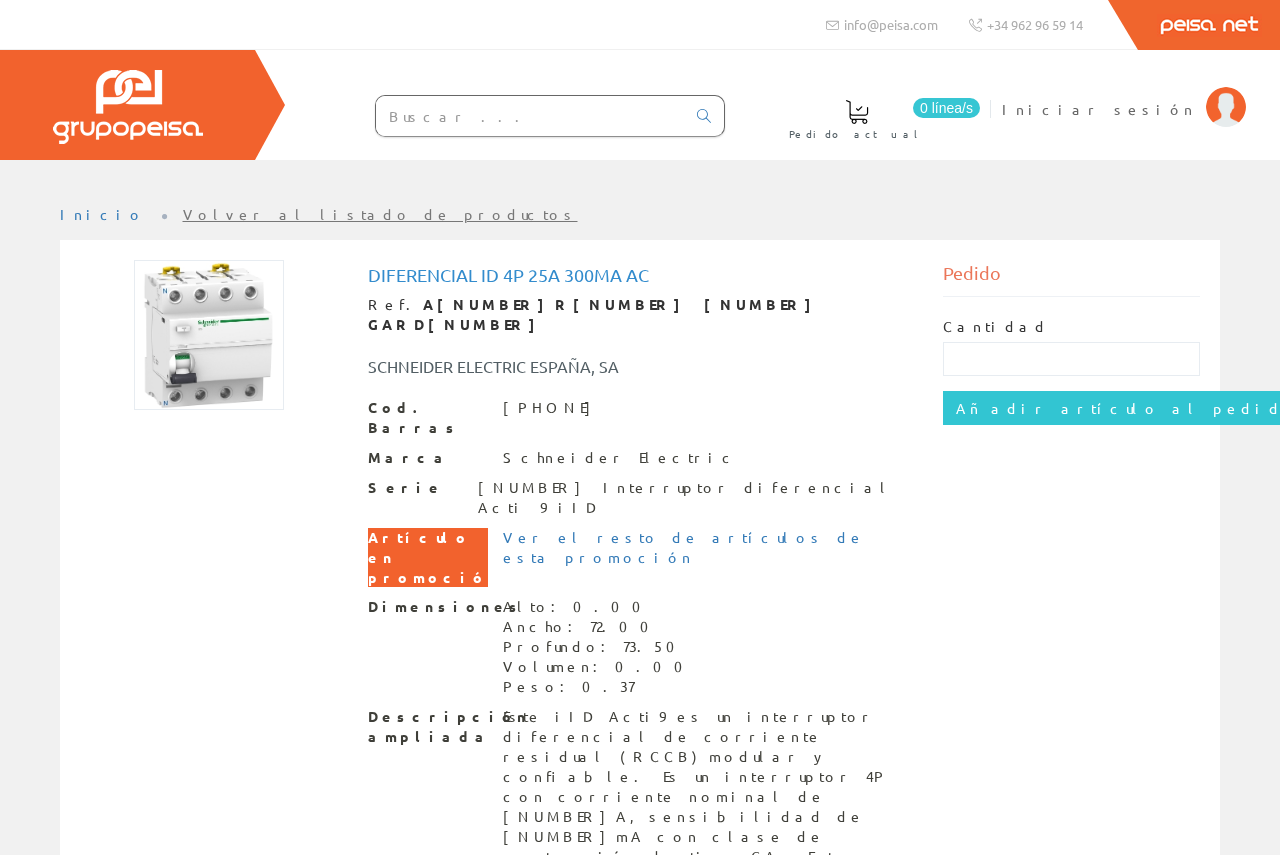 click on "Diferencial Id 4p 25a 300ma Ac  Ref.  A9R84425 GARD7085    SCHNEIDER ELECTRIC ESPAÑA, SA       Cod. Barras    3606480392504 	 Marca 	 Schneider Electric 	 Serie 	 563 Interruptor diferencial Acti 9 iID 	 Artículo en promoción
Ver el resto de artículos de esta promoción    	 Dimensiones 	 		 Alto:         0.00 		 Ancho:        72.00 		 Profundo:     73.50 		 Volumen:      0.00 		 Peso: 0.37 	 	 Descripción ampliada 	 Este iID Acti9 es un interruptor diferencial de corriente residual (RCCB) modular y confiable. Es un interruptor 4P con corriente nominal de 25A, sensibilidad de 300mA con clase de protección de tipo CA. Este producto protege contra descargas eléctricas" at bounding box center (640, 588) 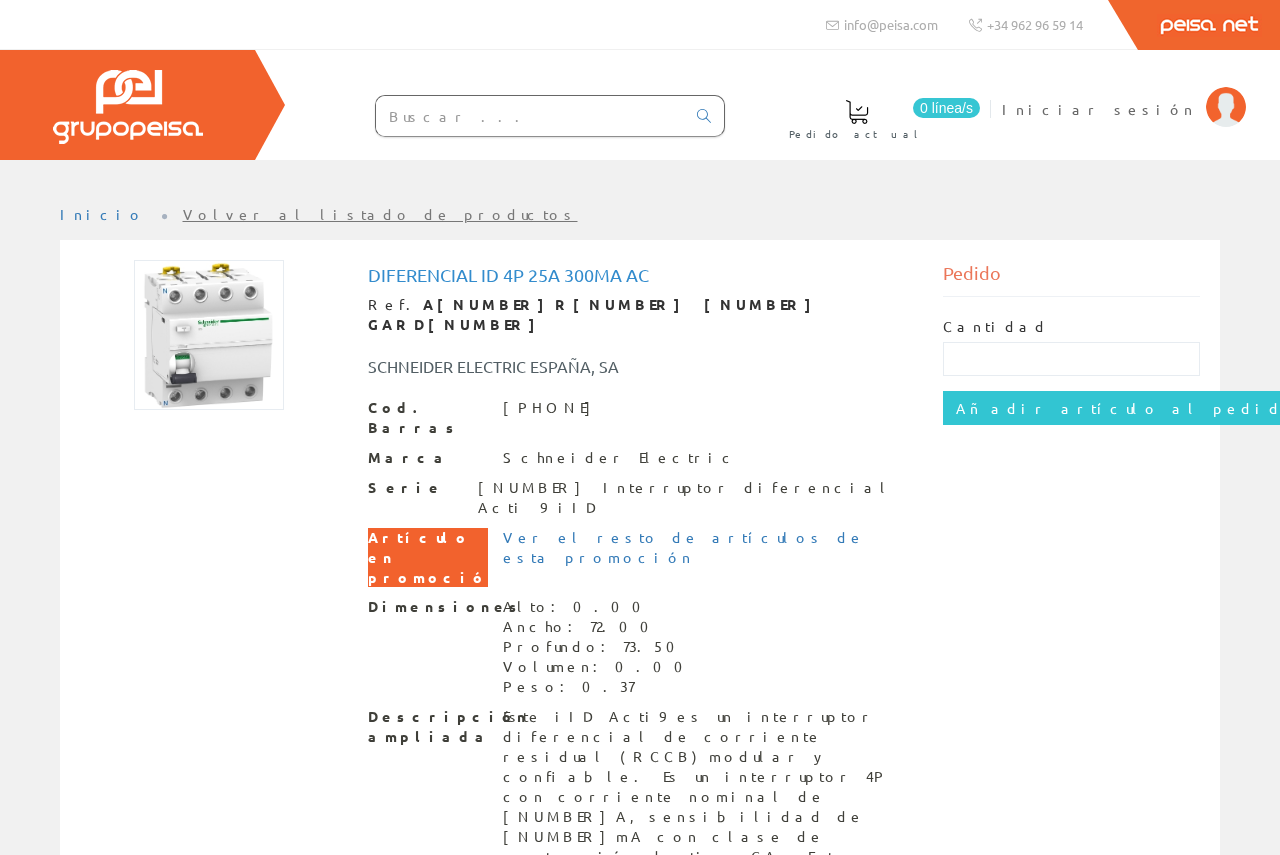 drag, startPoint x: 541, startPoint y: 110, endPoint x: 480, endPoint y: 113, distance: 61.073727 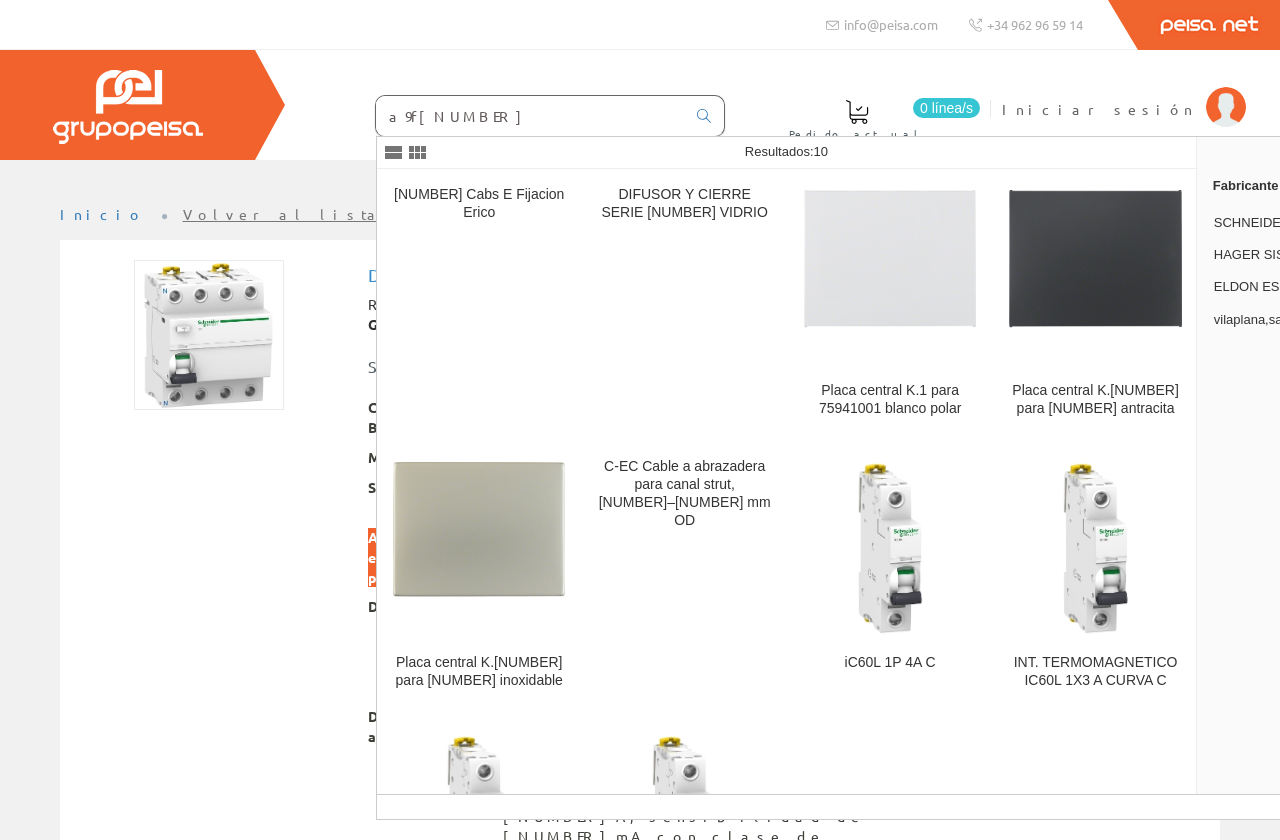 click on "a9f9410" at bounding box center (530, 116) 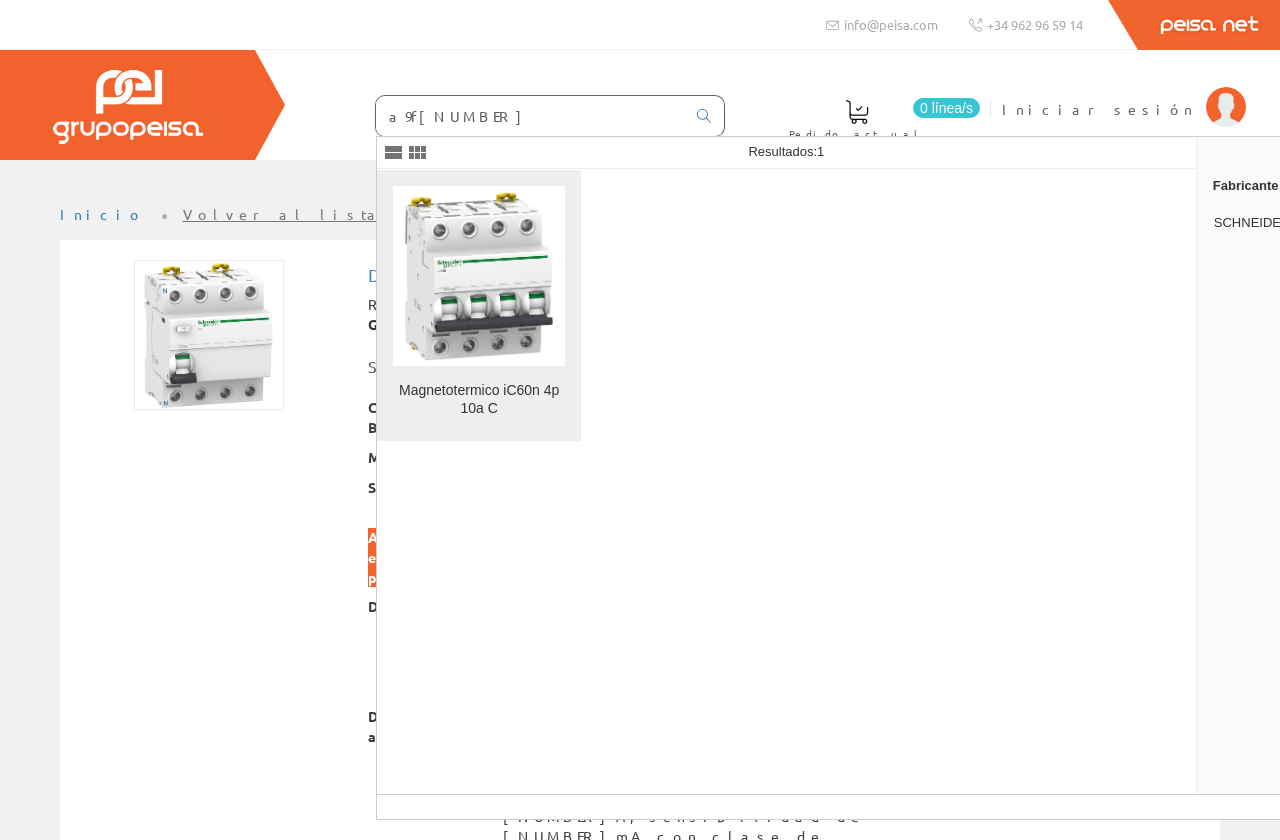 type on "a9f79410" 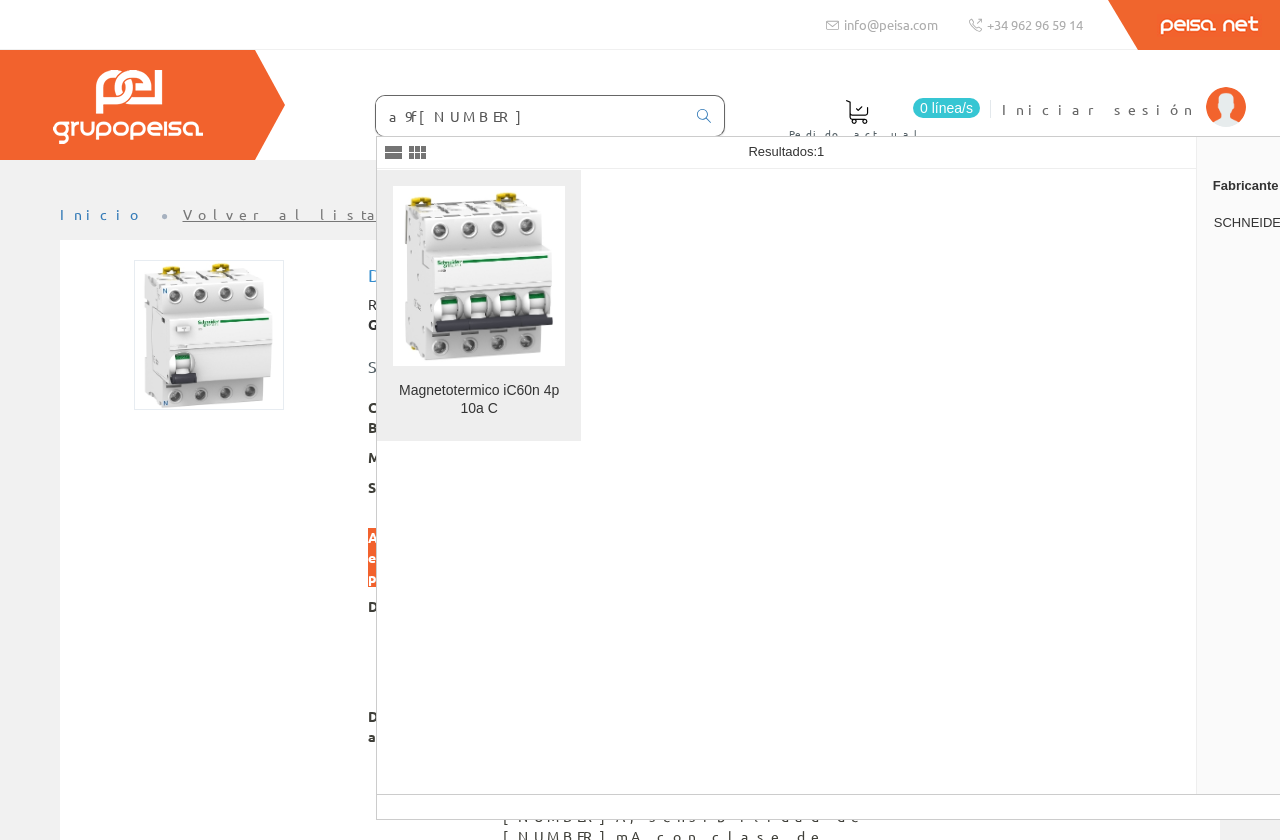 click at bounding box center (479, 276) 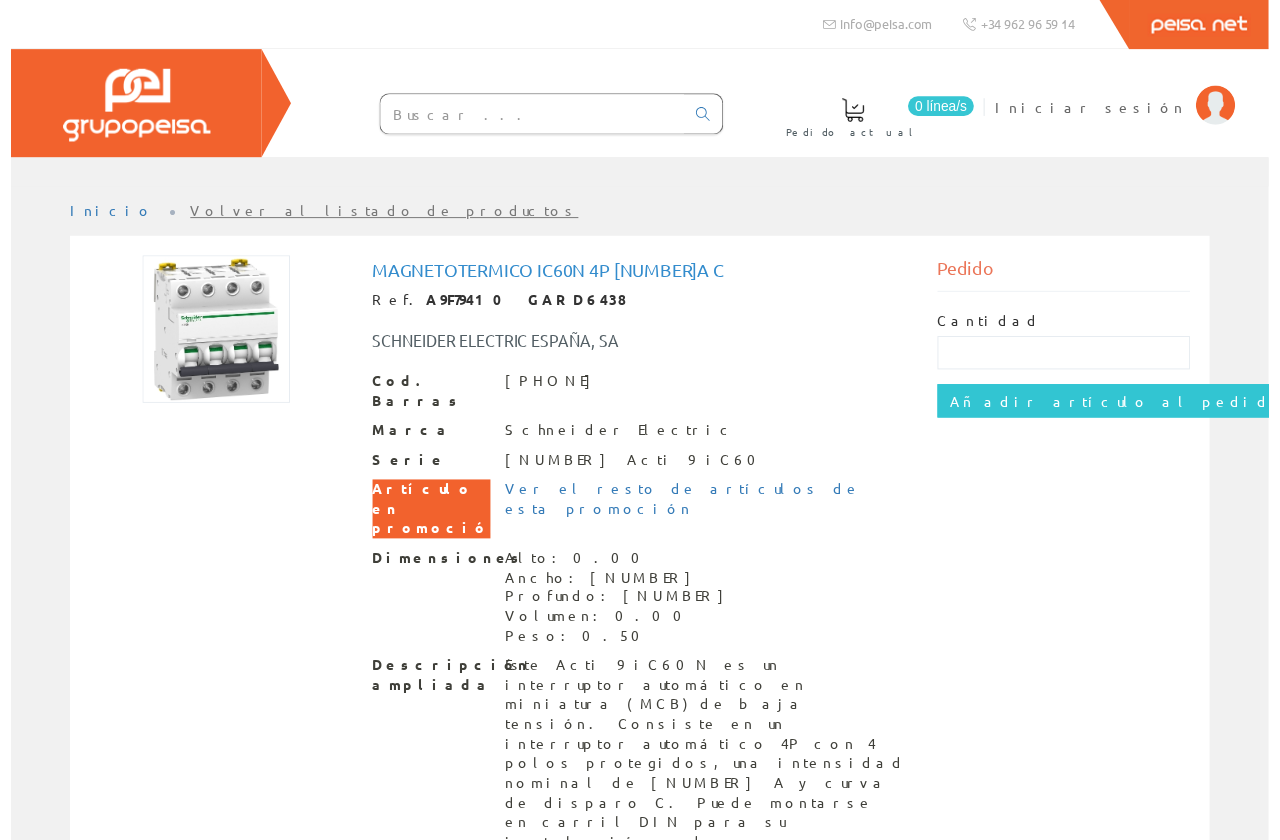scroll, scrollTop: 0, scrollLeft: 0, axis: both 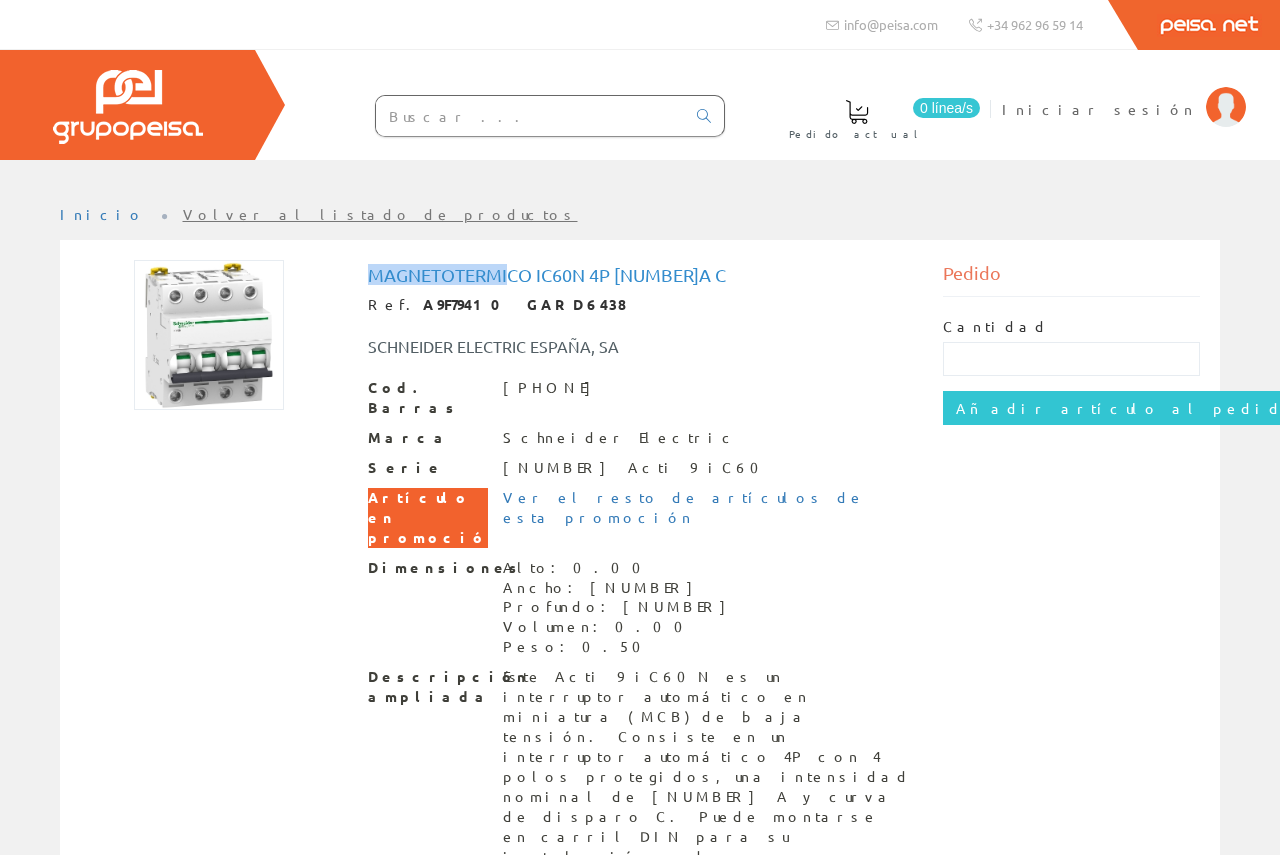 drag, startPoint x: 364, startPoint y: 274, endPoint x: 509, endPoint y: 269, distance: 145.08618 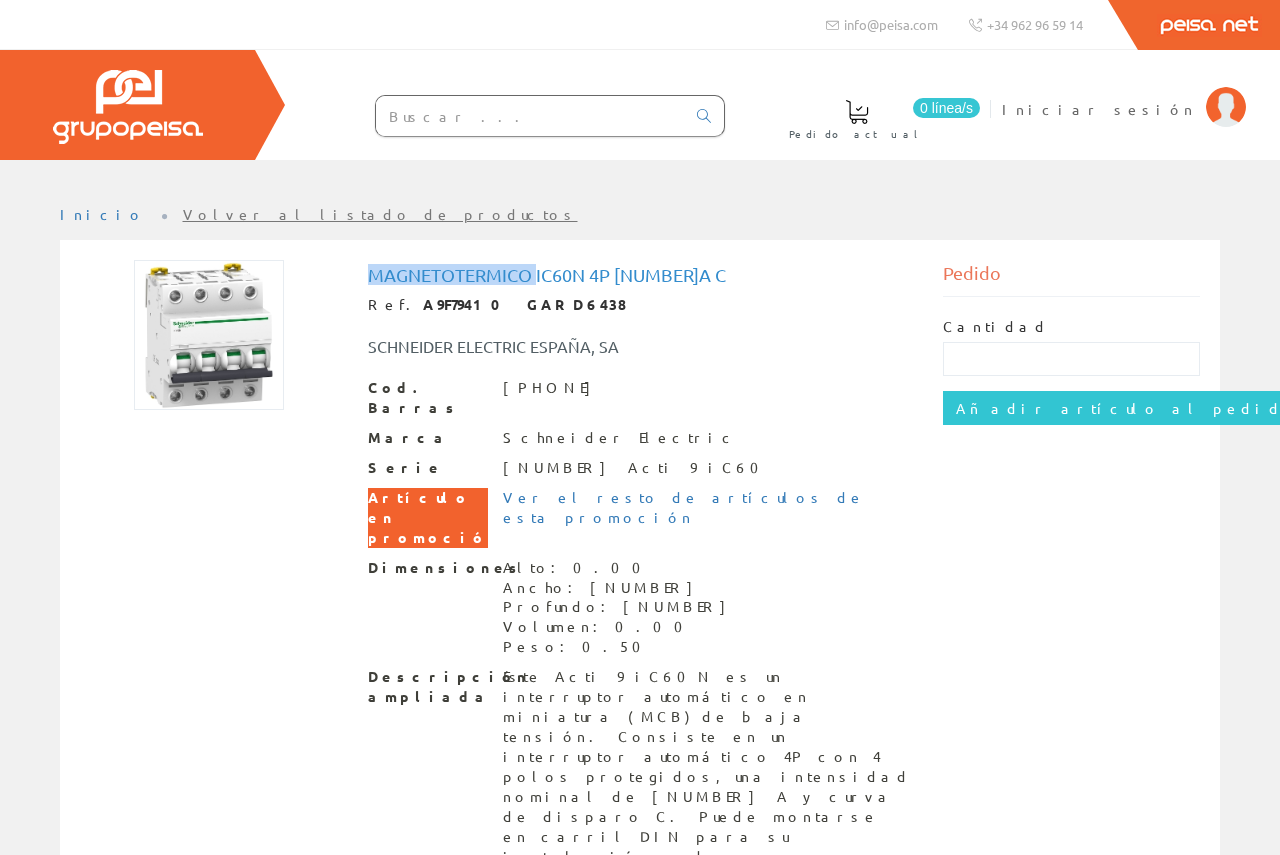 click on "Magnetotermico iC[NUMBER]n [NUMBER]p [NUMBER]a C" at bounding box center (640, 275) 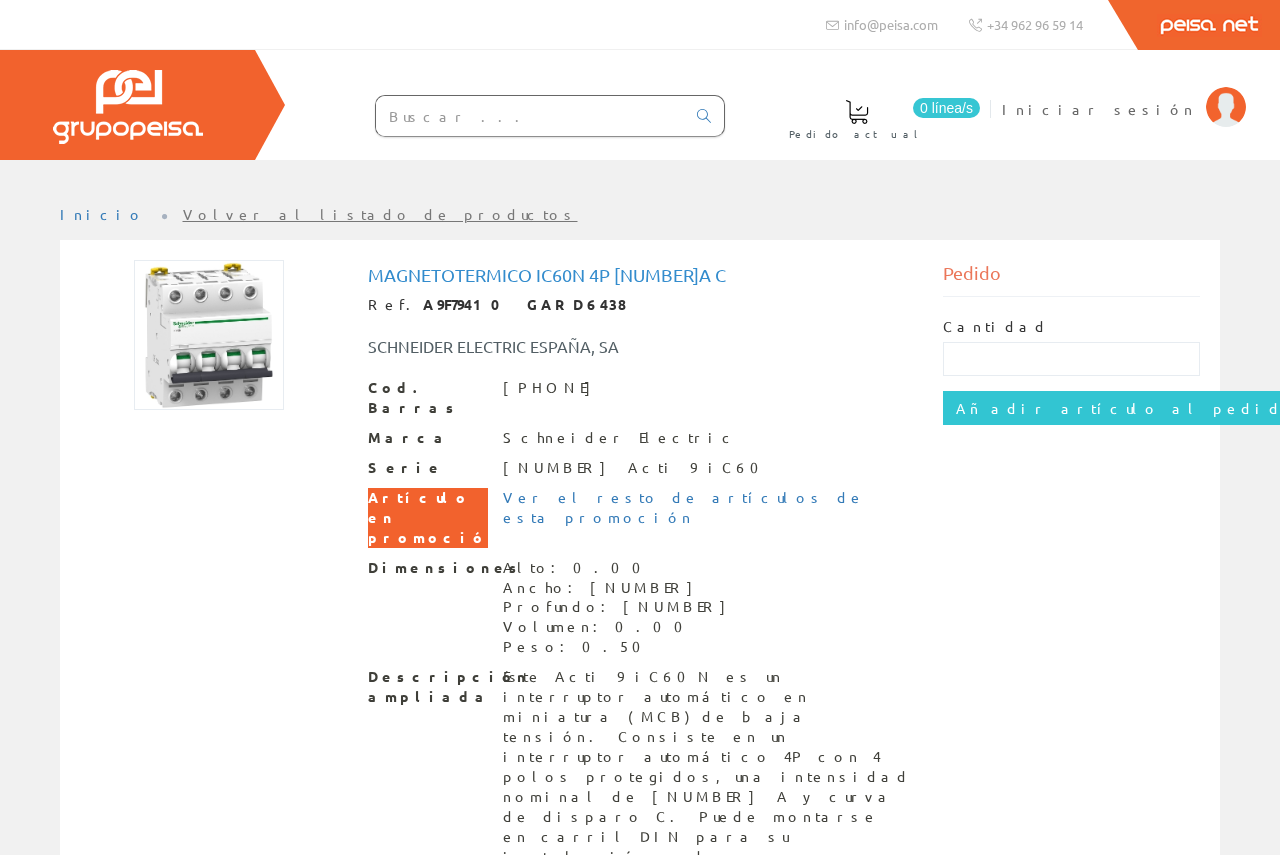 click at bounding box center [530, 116] 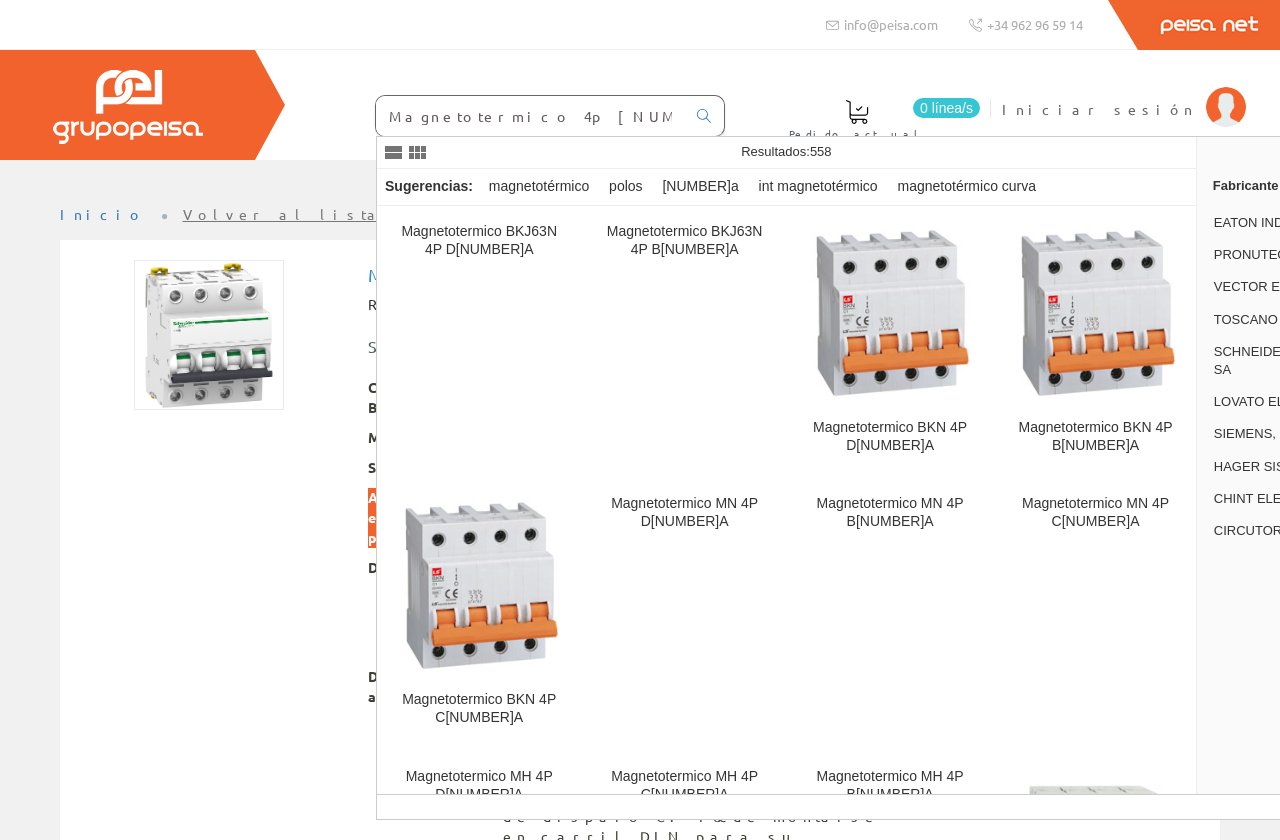 type on "Magnetotermico 4p 16a" 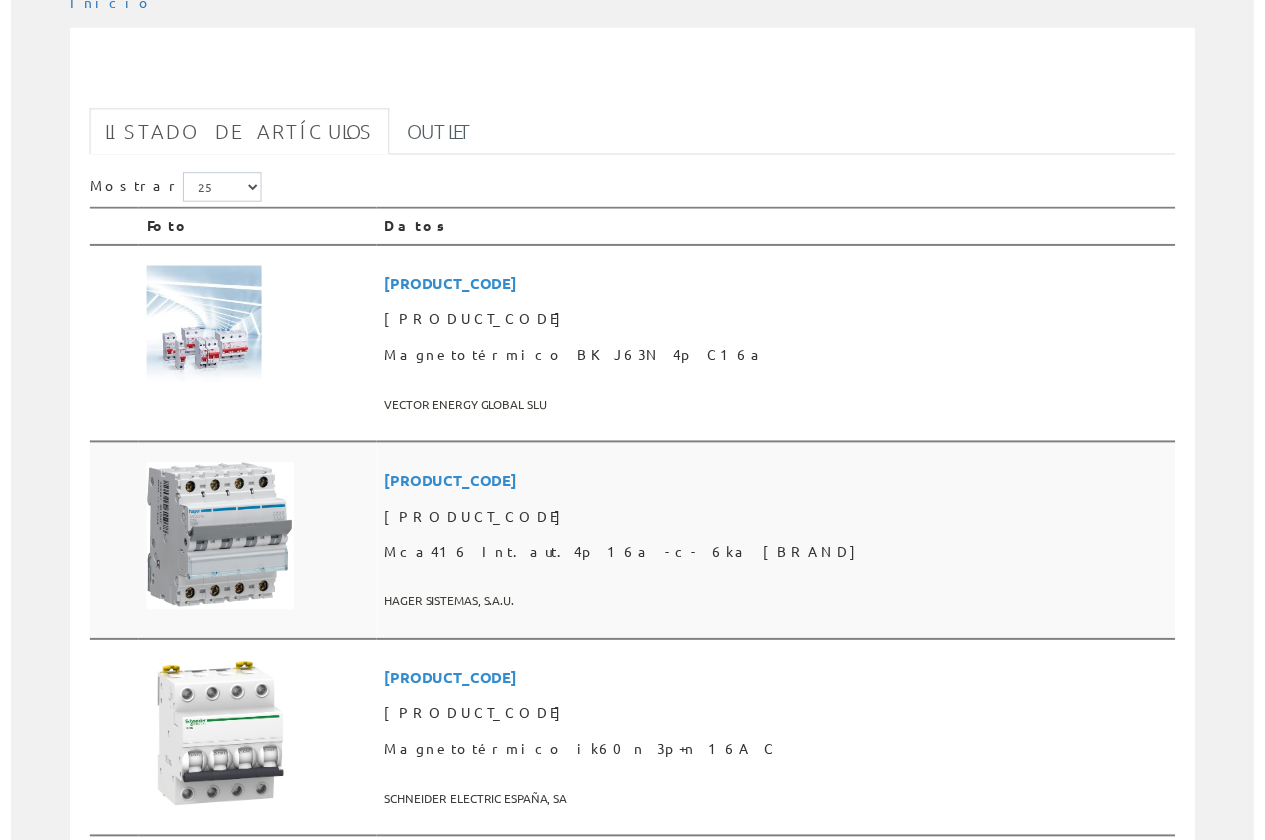 scroll, scrollTop: 0, scrollLeft: 0, axis: both 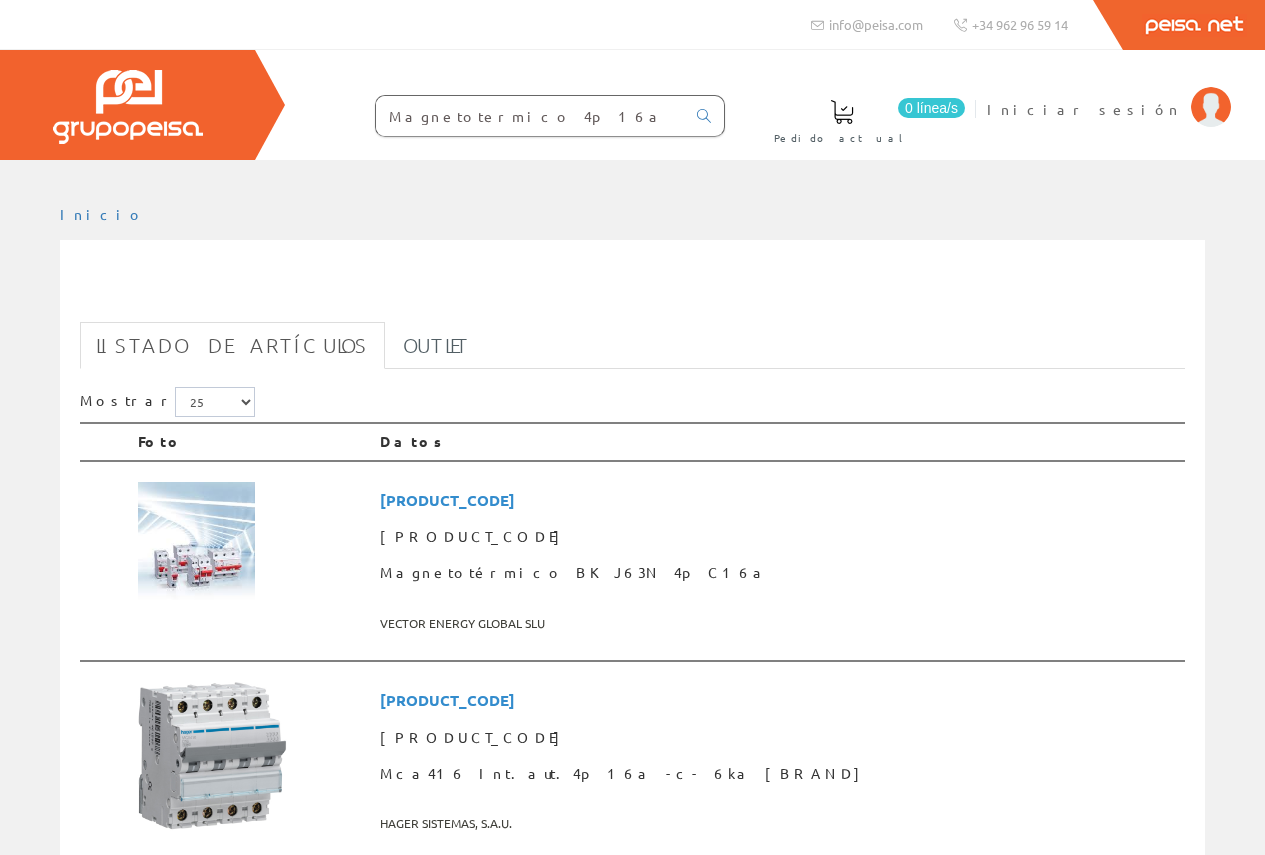drag, startPoint x: 579, startPoint y: 110, endPoint x: 352, endPoint y: 113, distance: 227.01982 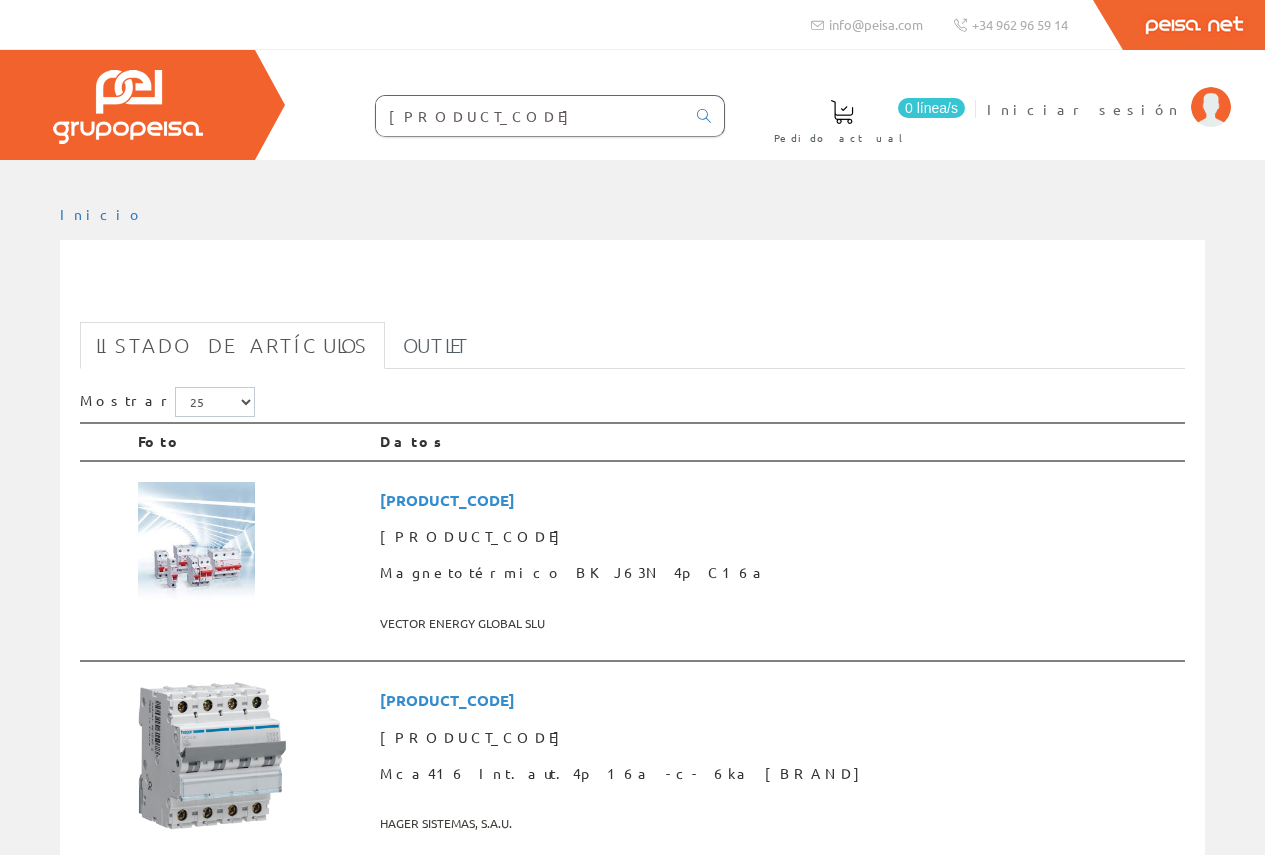 type on "a" 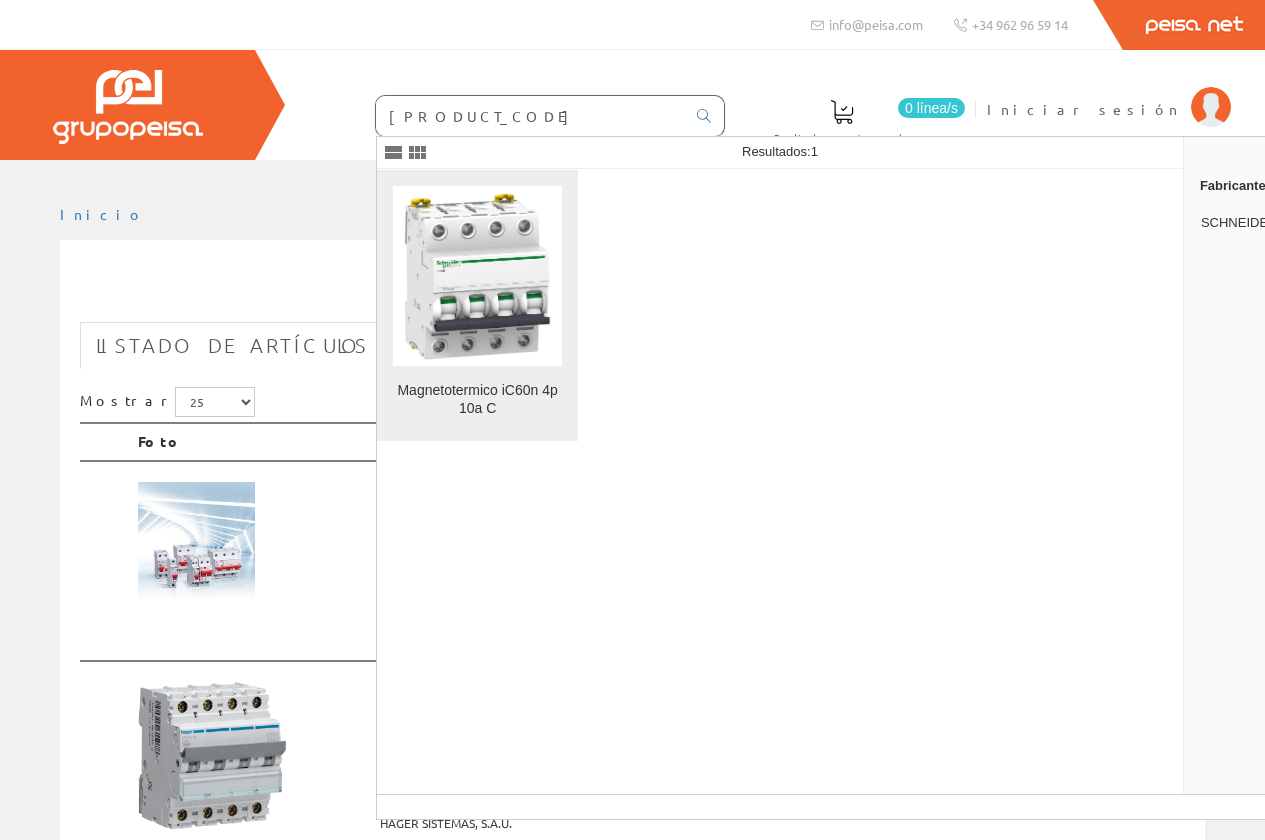 type on "a9f79410" 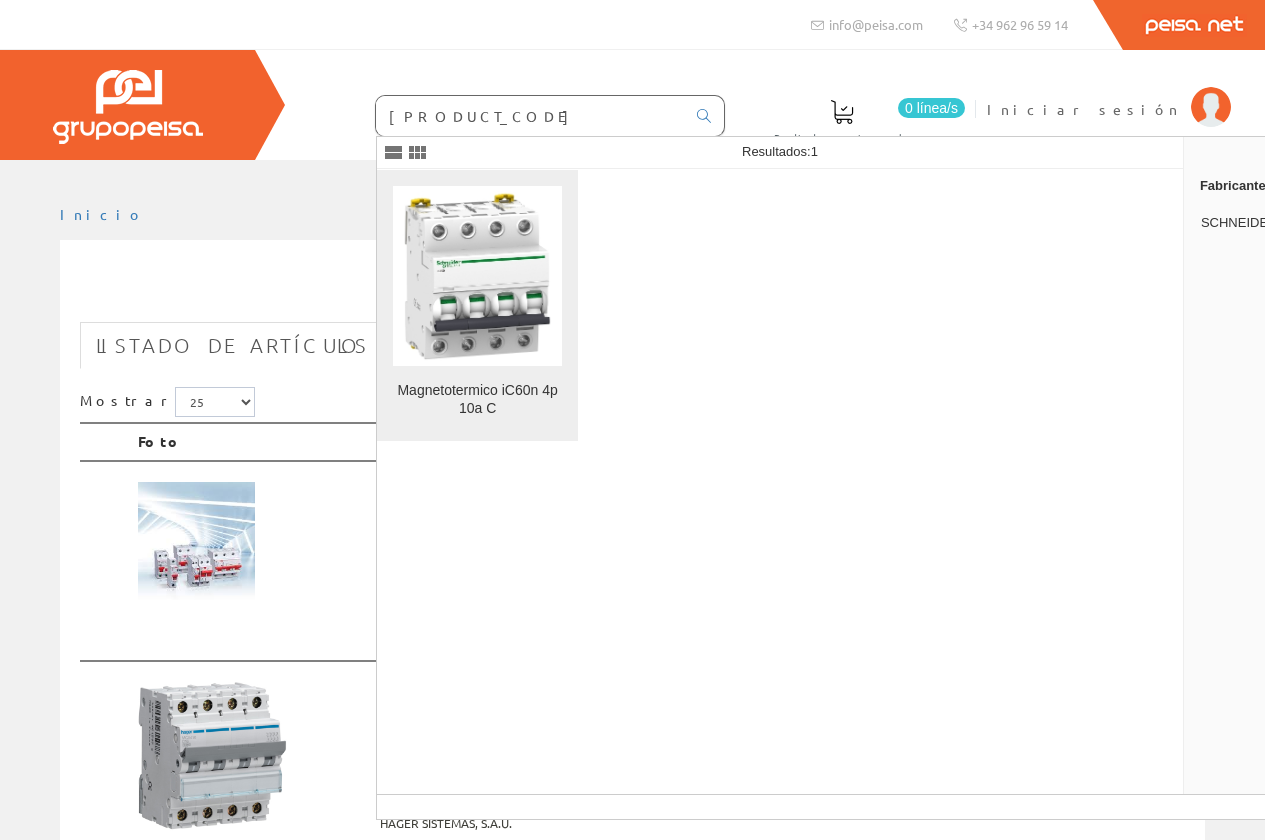 click at bounding box center [477, 275] 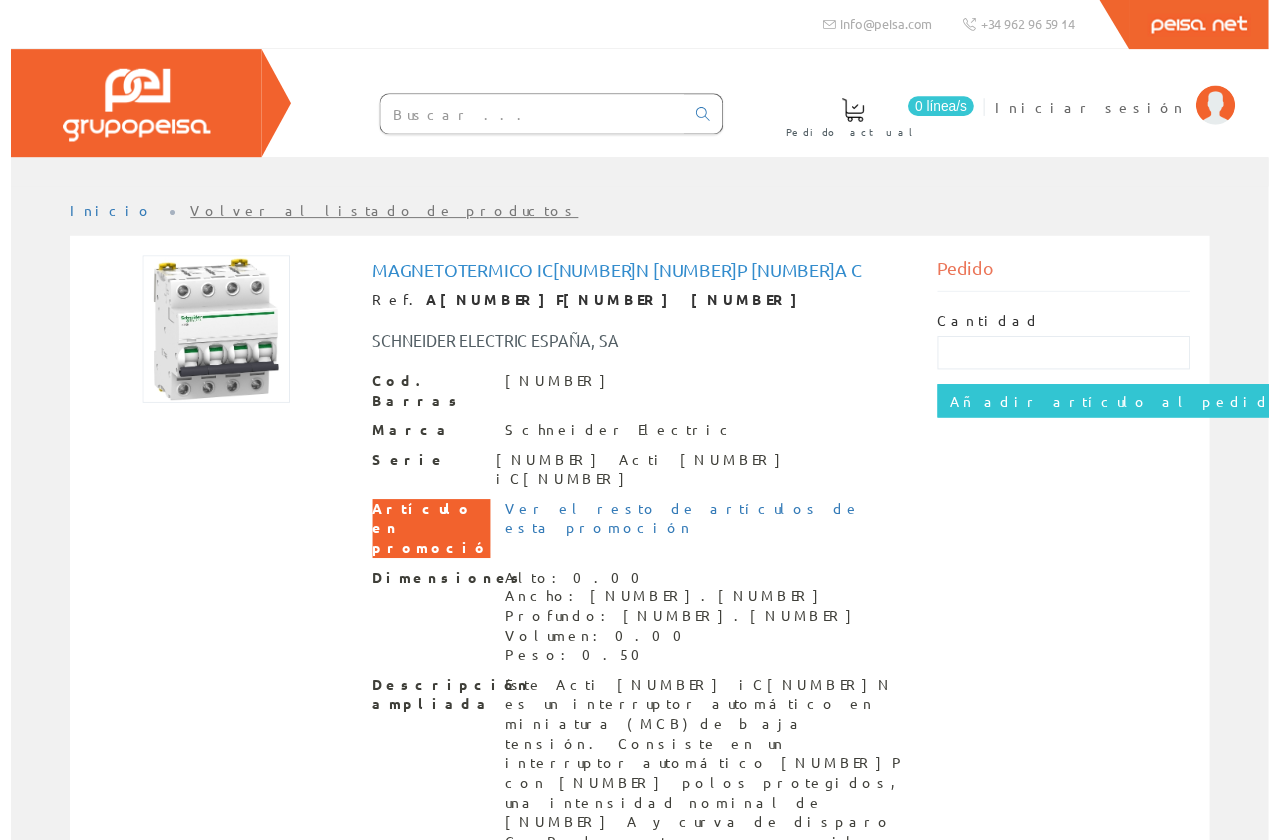 scroll, scrollTop: 0, scrollLeft: 0, axis: both 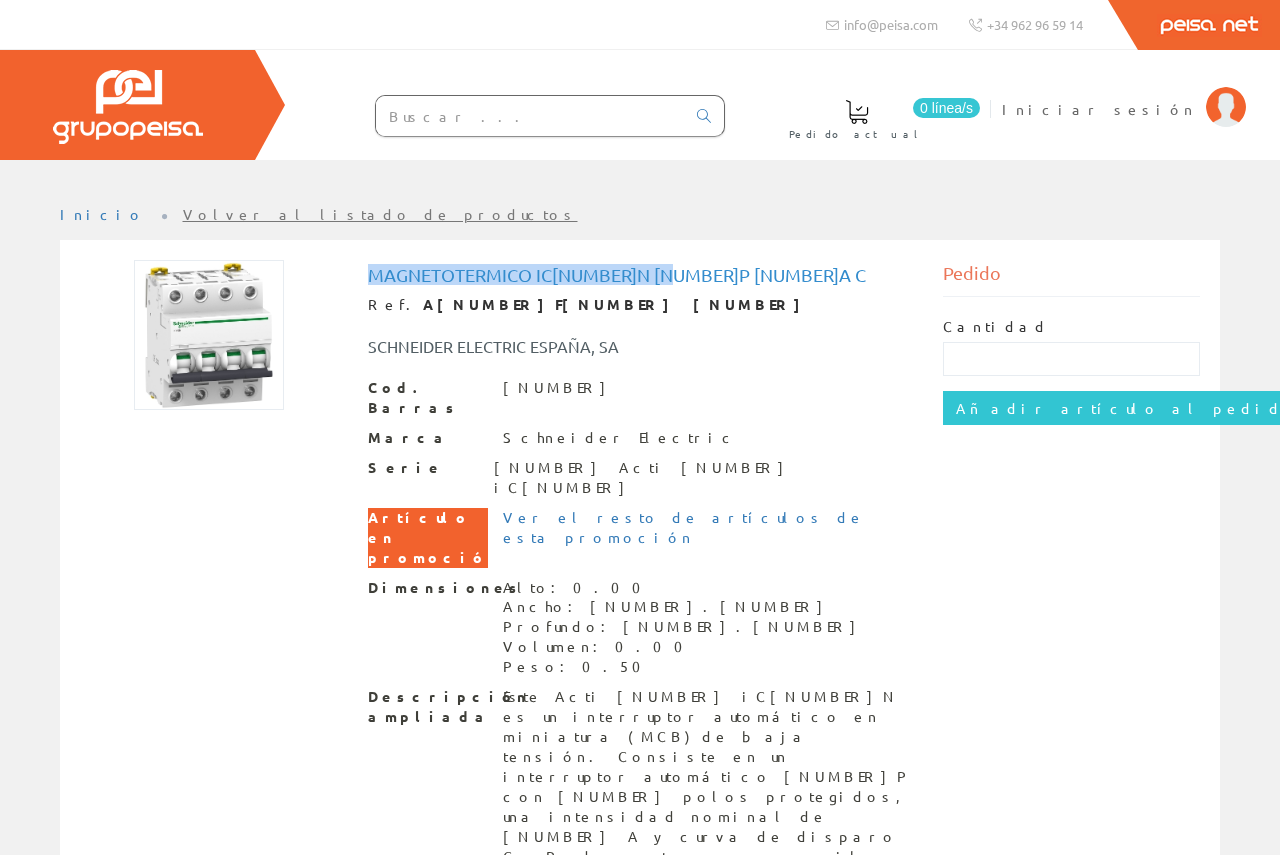 drag, startPoint x: 367, startPoint y: 275, endPoint x: 671, endPoint y: 270, distance: 304.0411 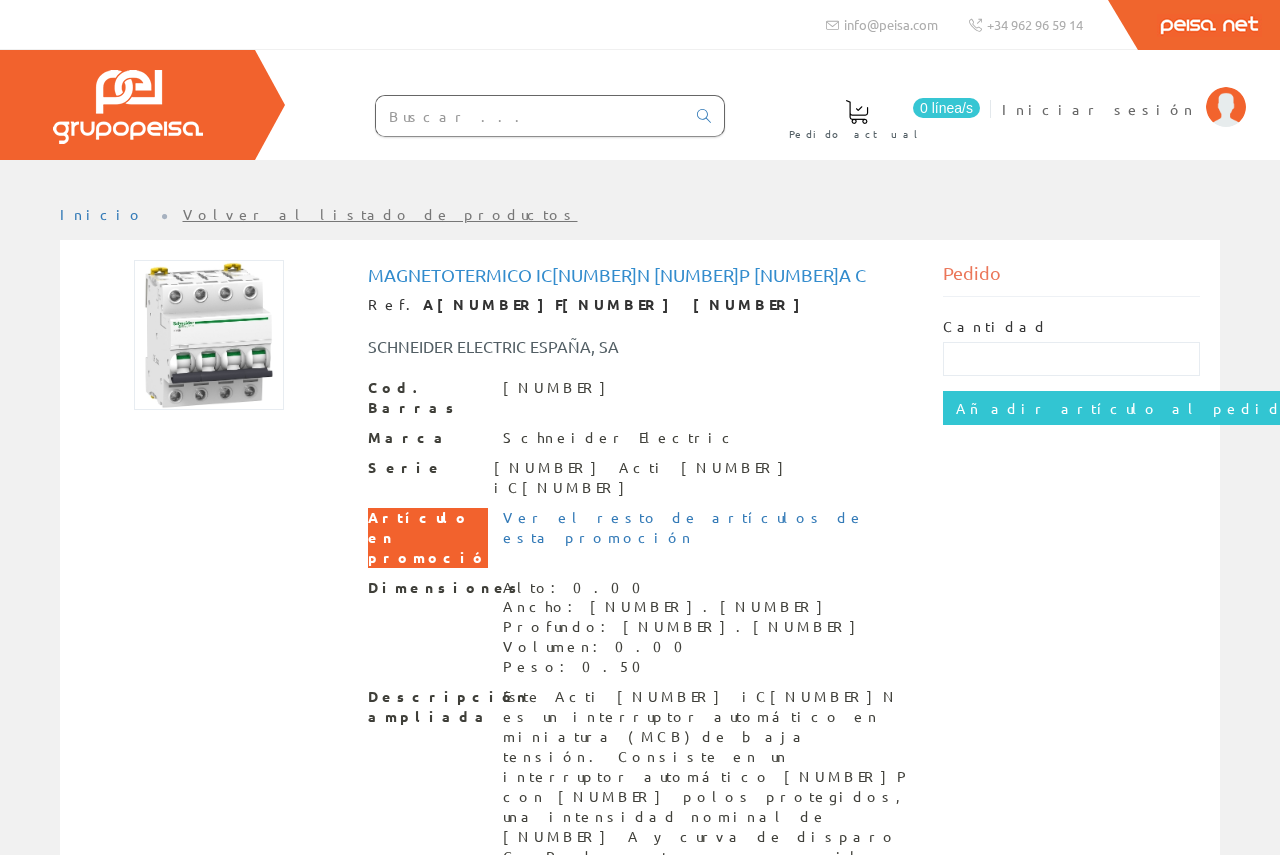 click at bounding box center (530, 116) 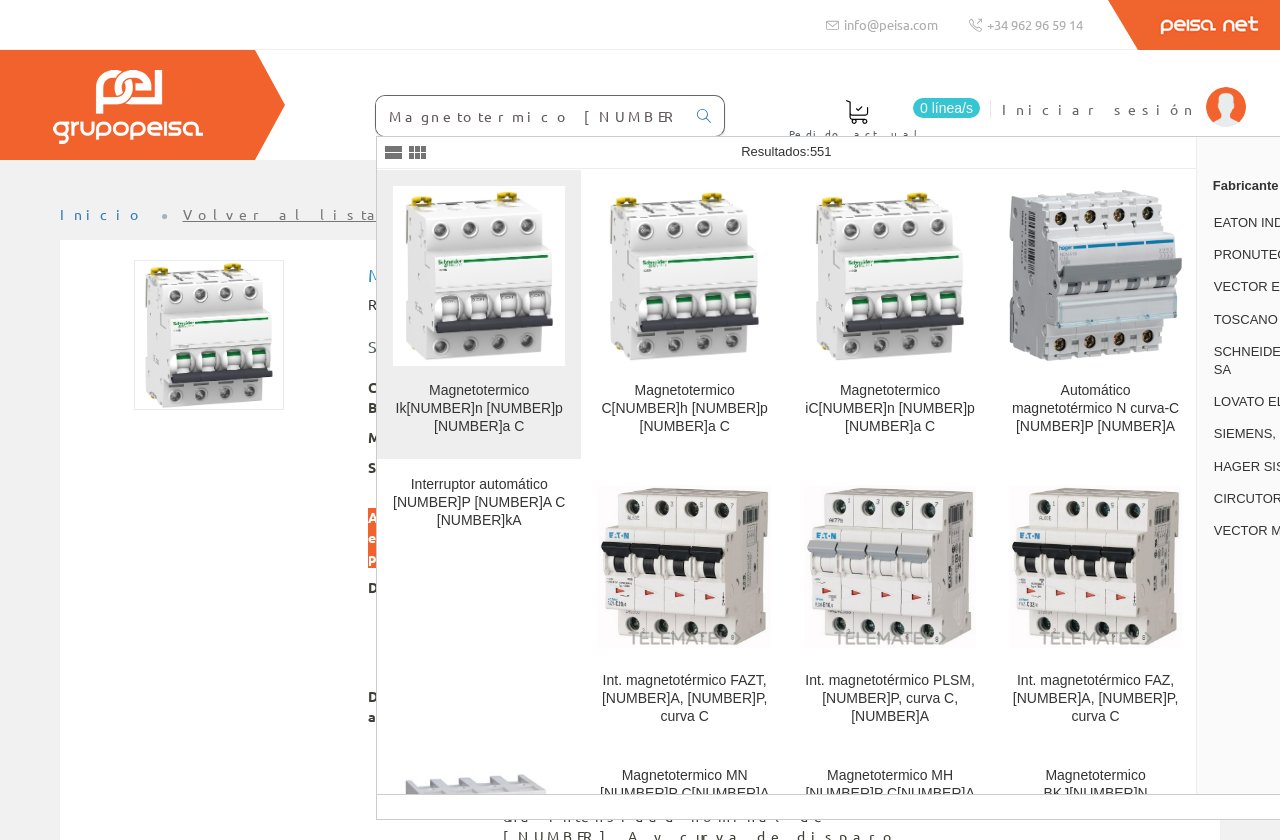 type on "Magnetotermico 4p 16a C" 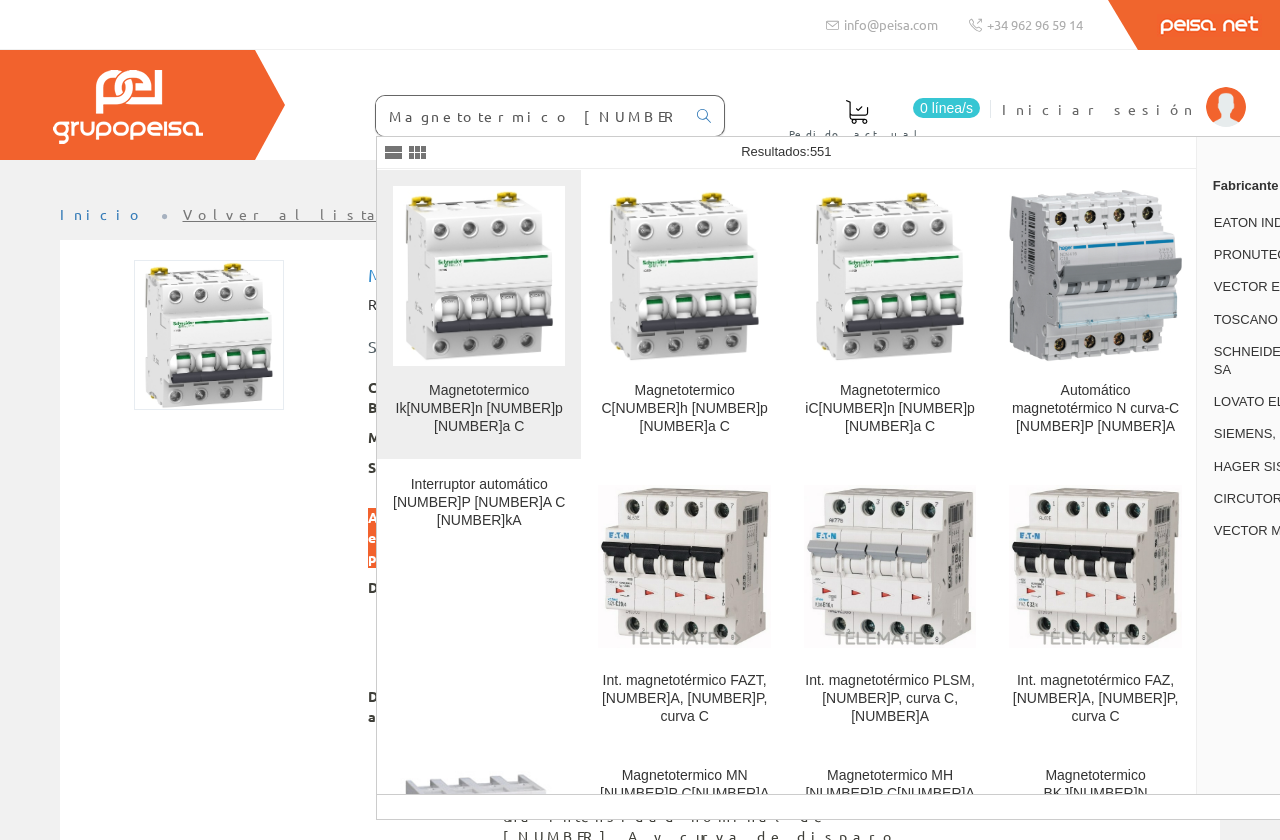 click at bounding box center [479, 276] 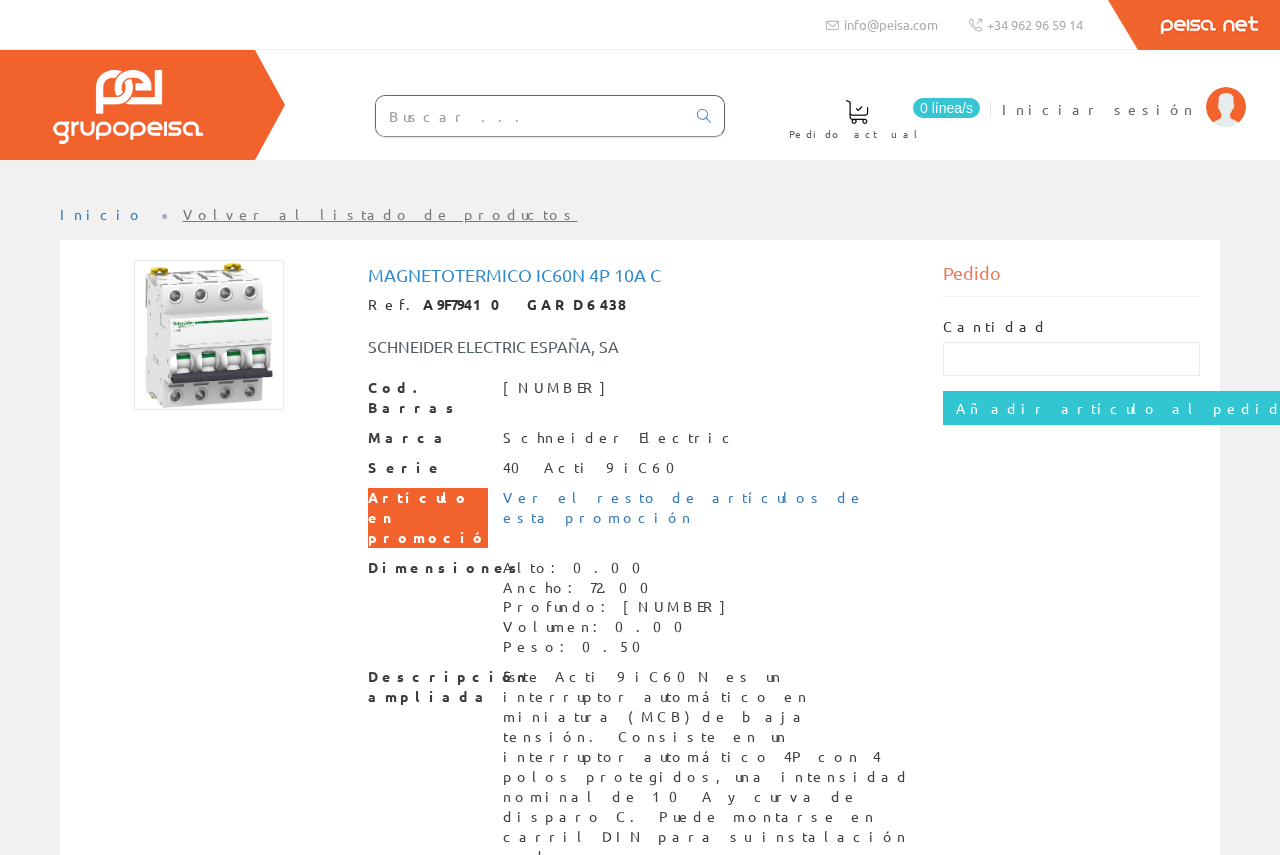 scroll, scrollTop: 0, scrollLeft: 0, axis: both 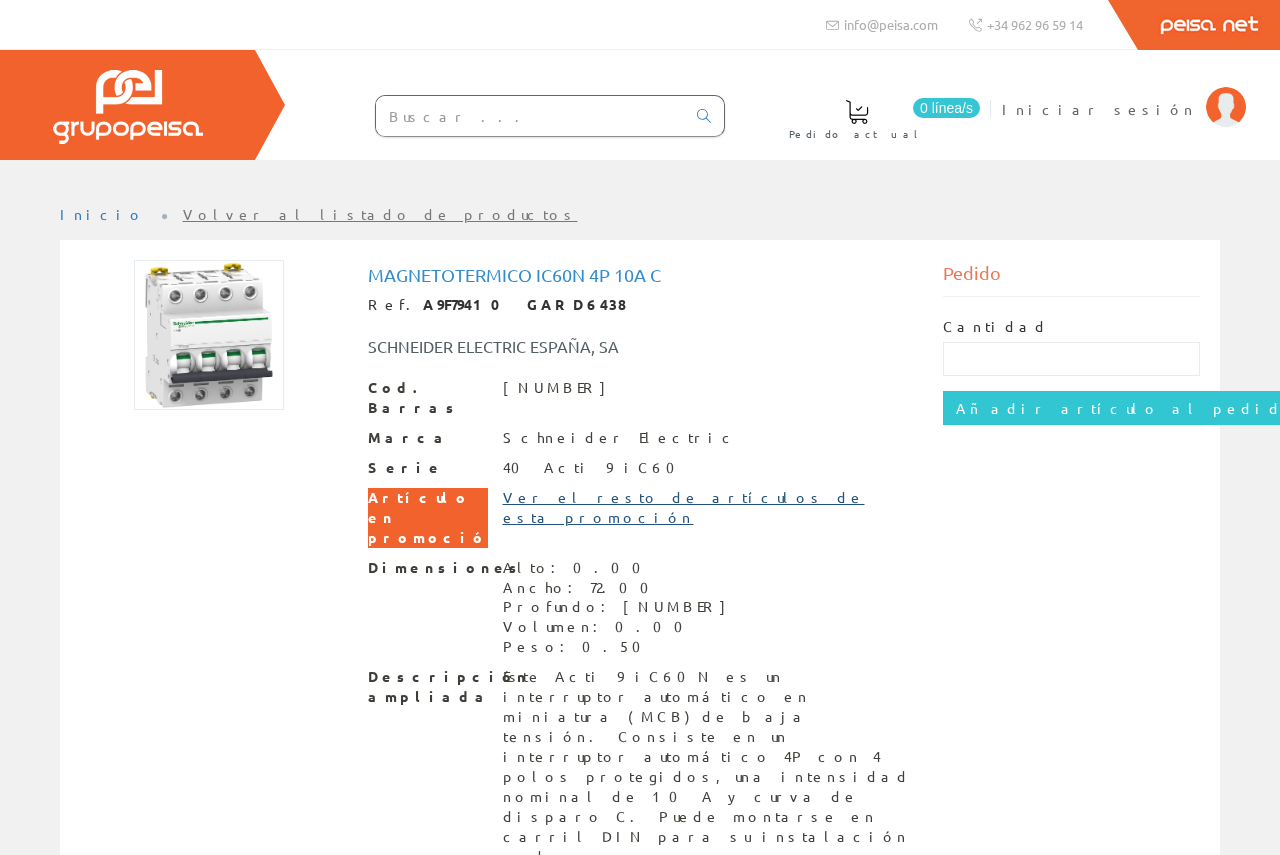 click on "Ver el resto de artículos de esta promoción" at bounding box center [684, 507] 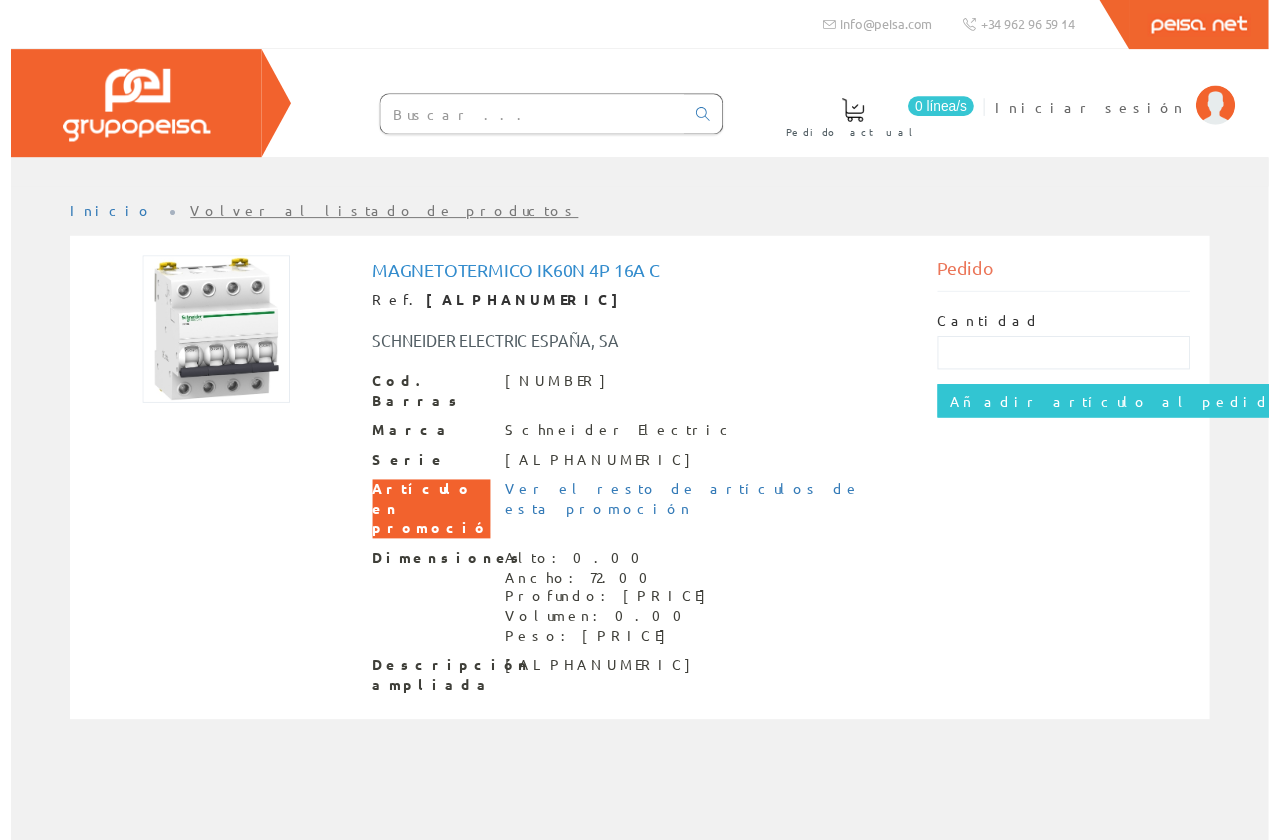 scroll, scrollTop: 0, scrollLeft: 0, axis: both 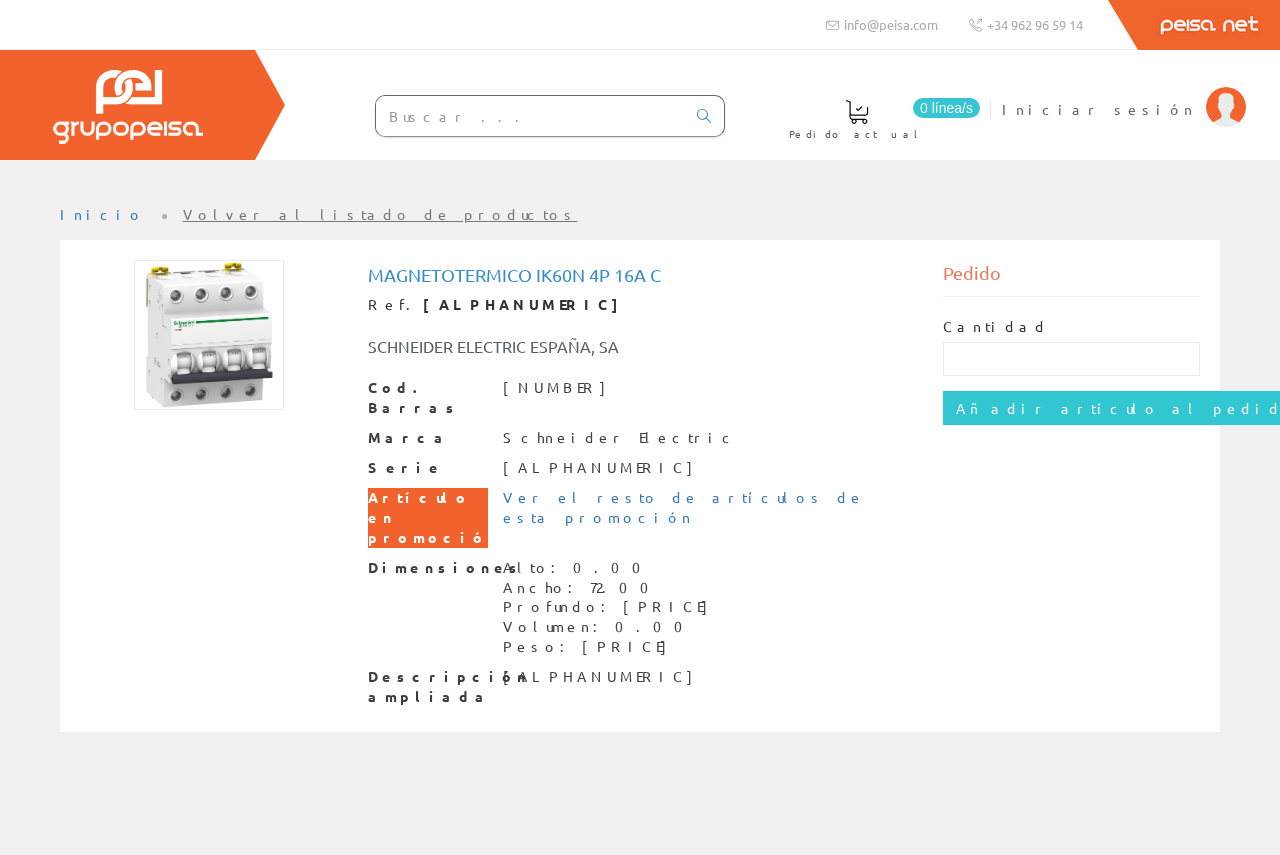 click at bounding box center [530, 116] 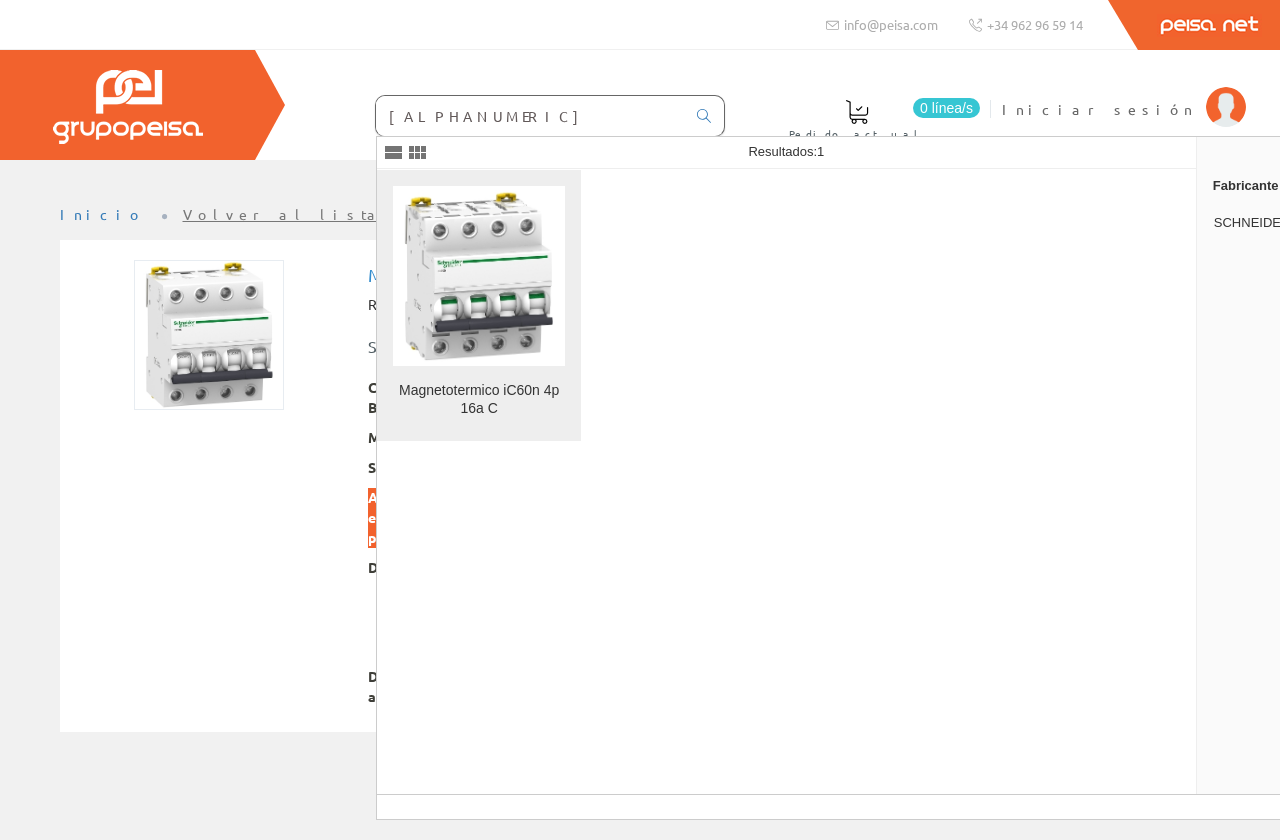 type on "A9F79416" 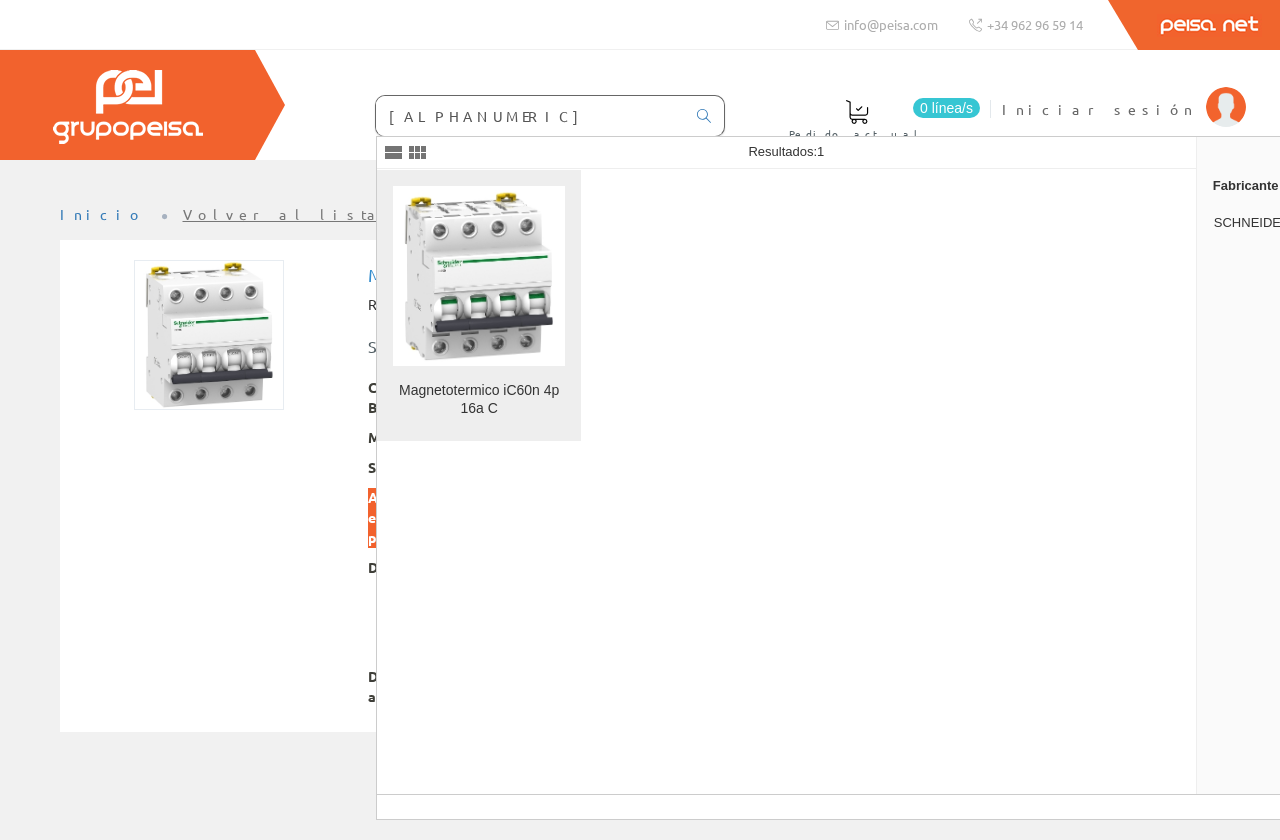 click at bounding box center (479, 276) 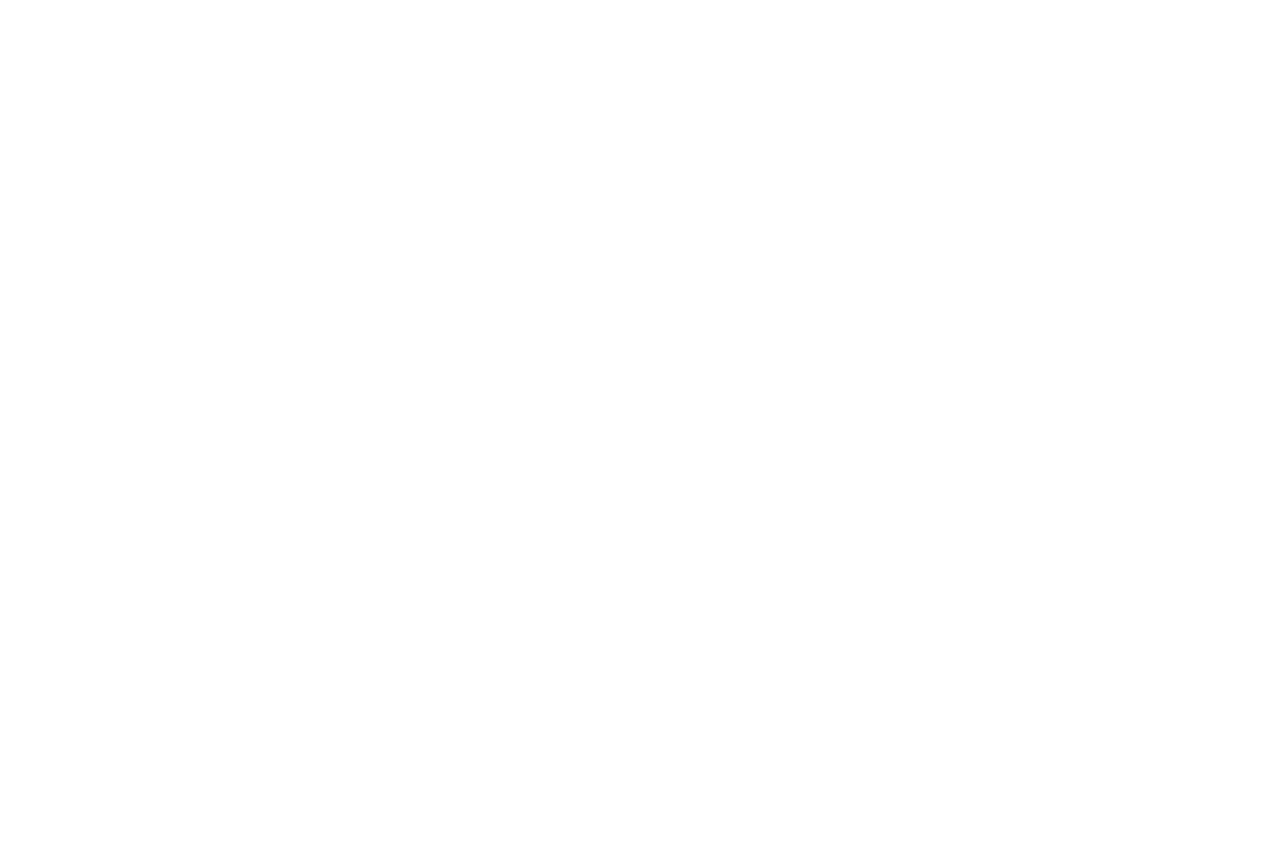 scroll, scrollTop: 0, scrollLeft: 0, axis: both 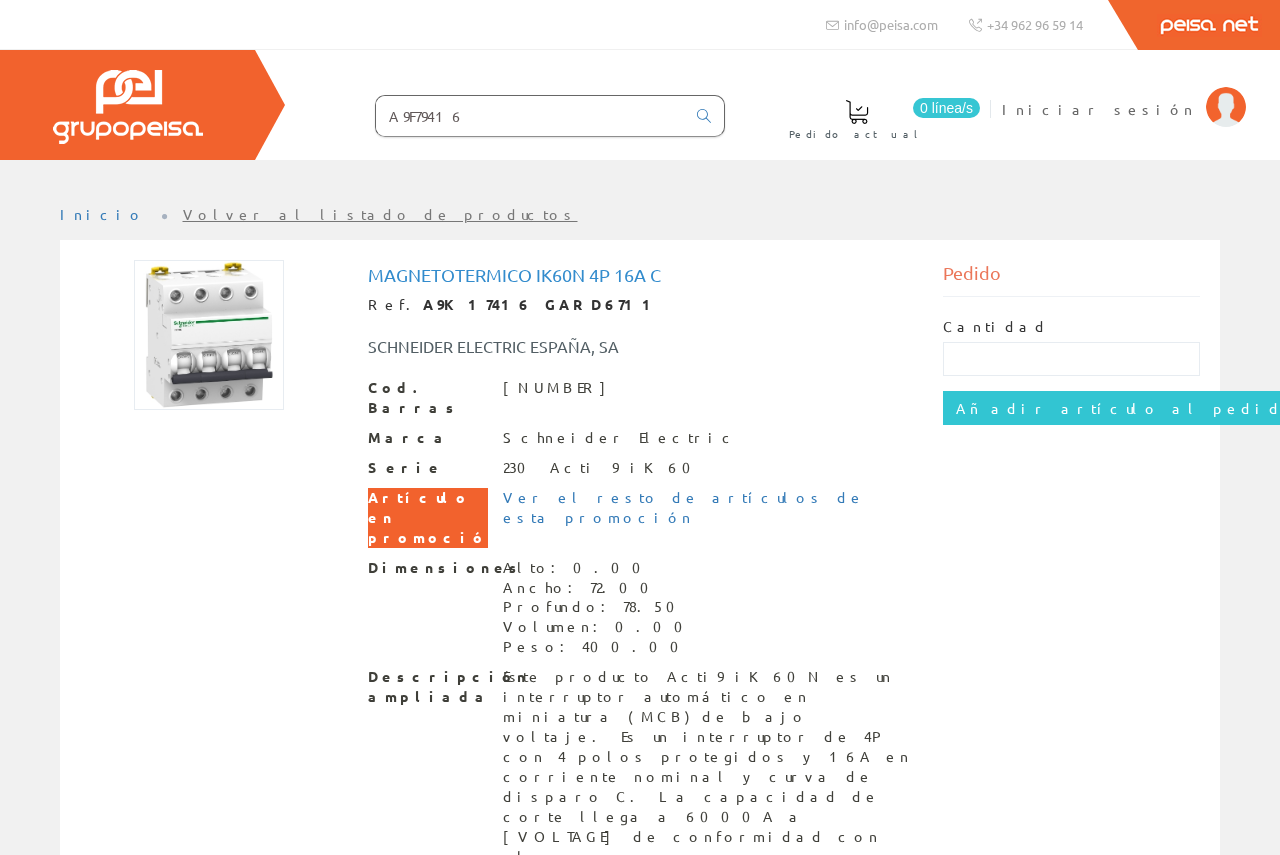 click on "A9F79416" at bounding box center (530, 116) 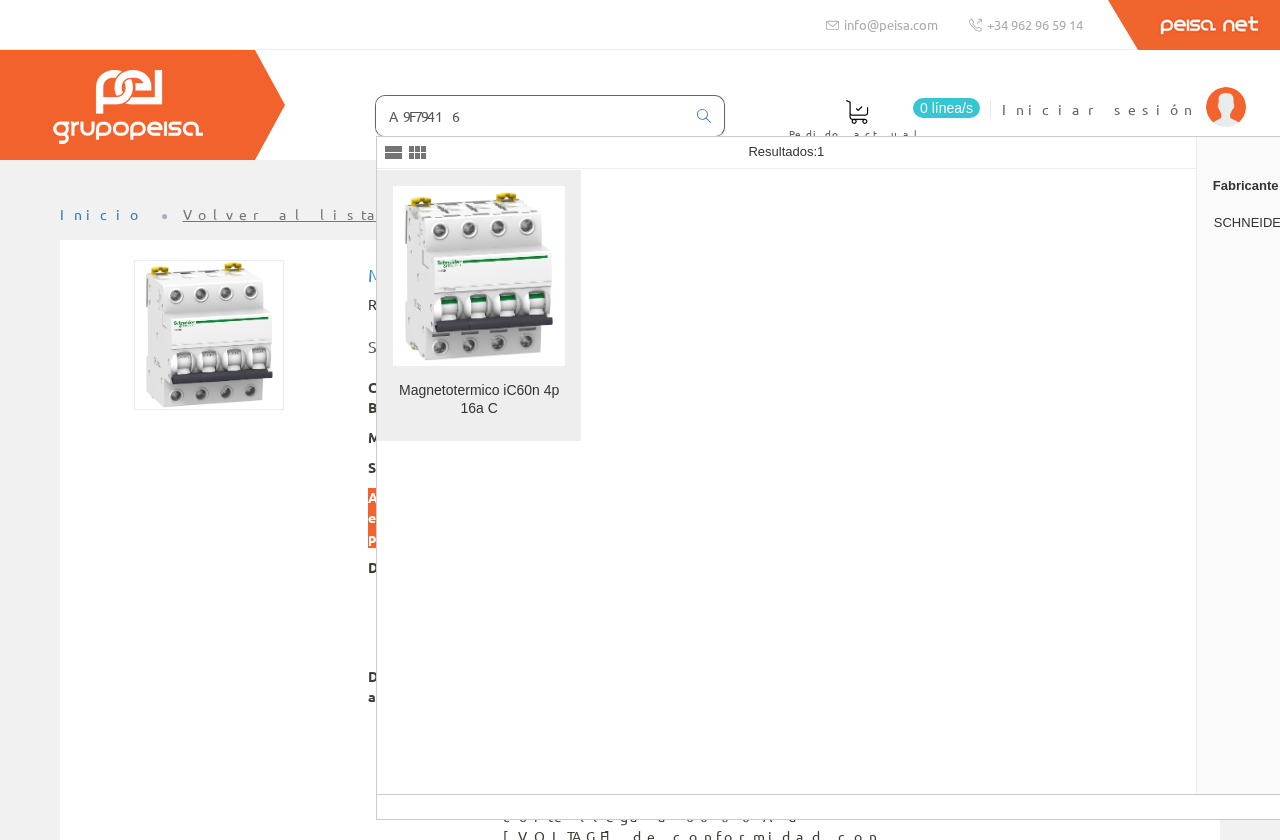 click at bounding box center (479, 276) 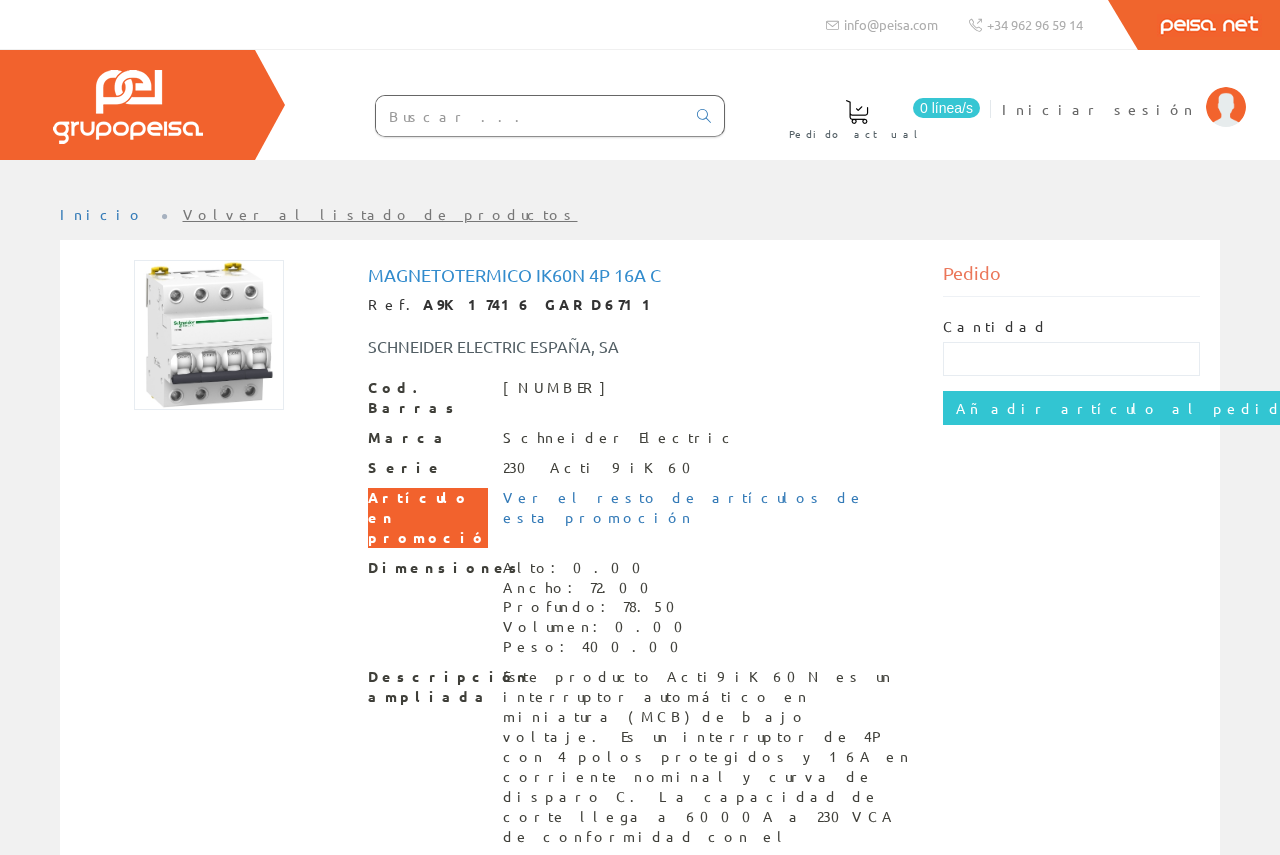 scroll, scrollTop: 0, scrollLeft: 0, axis: both 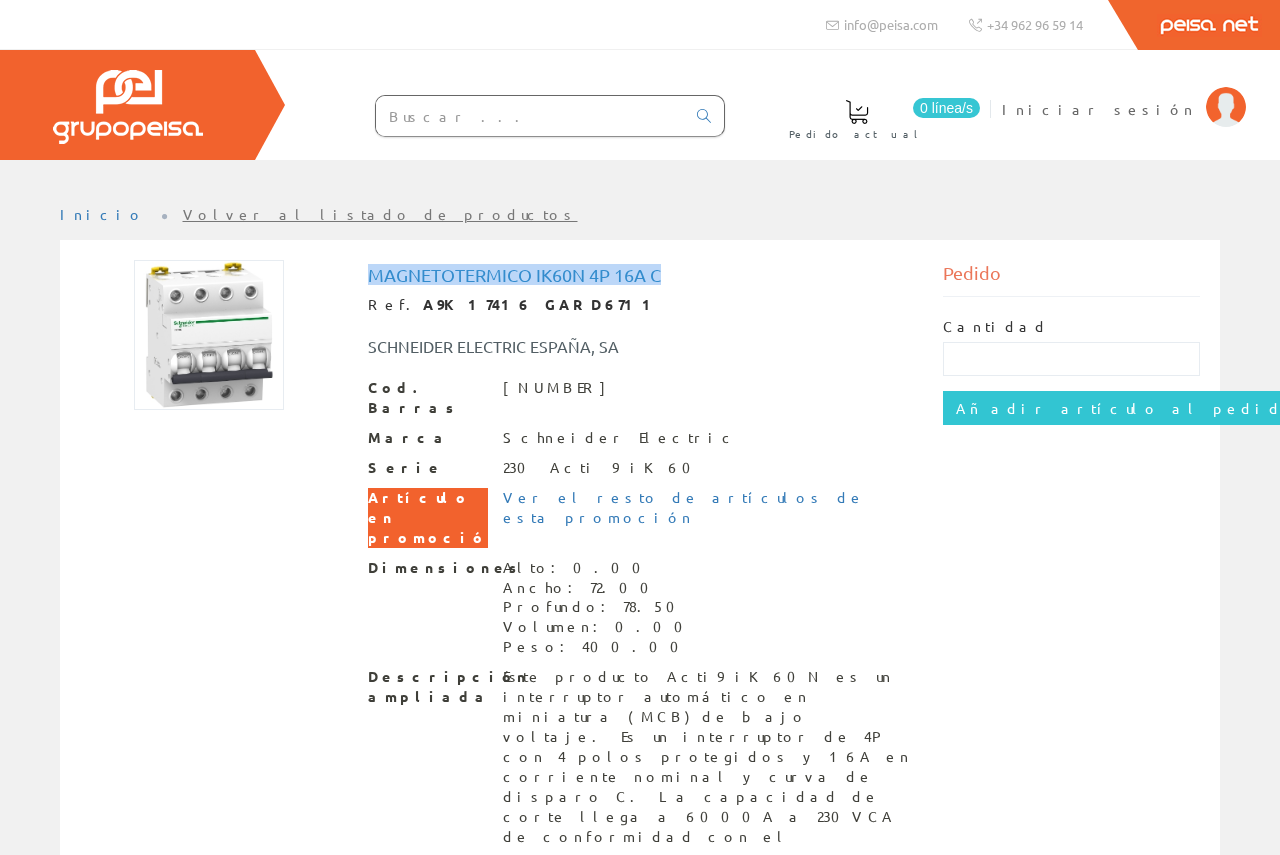 drag, startPoint x: 369, startPoint y: 271, endPoint x: 729, endPoint y: 271, distance: 360 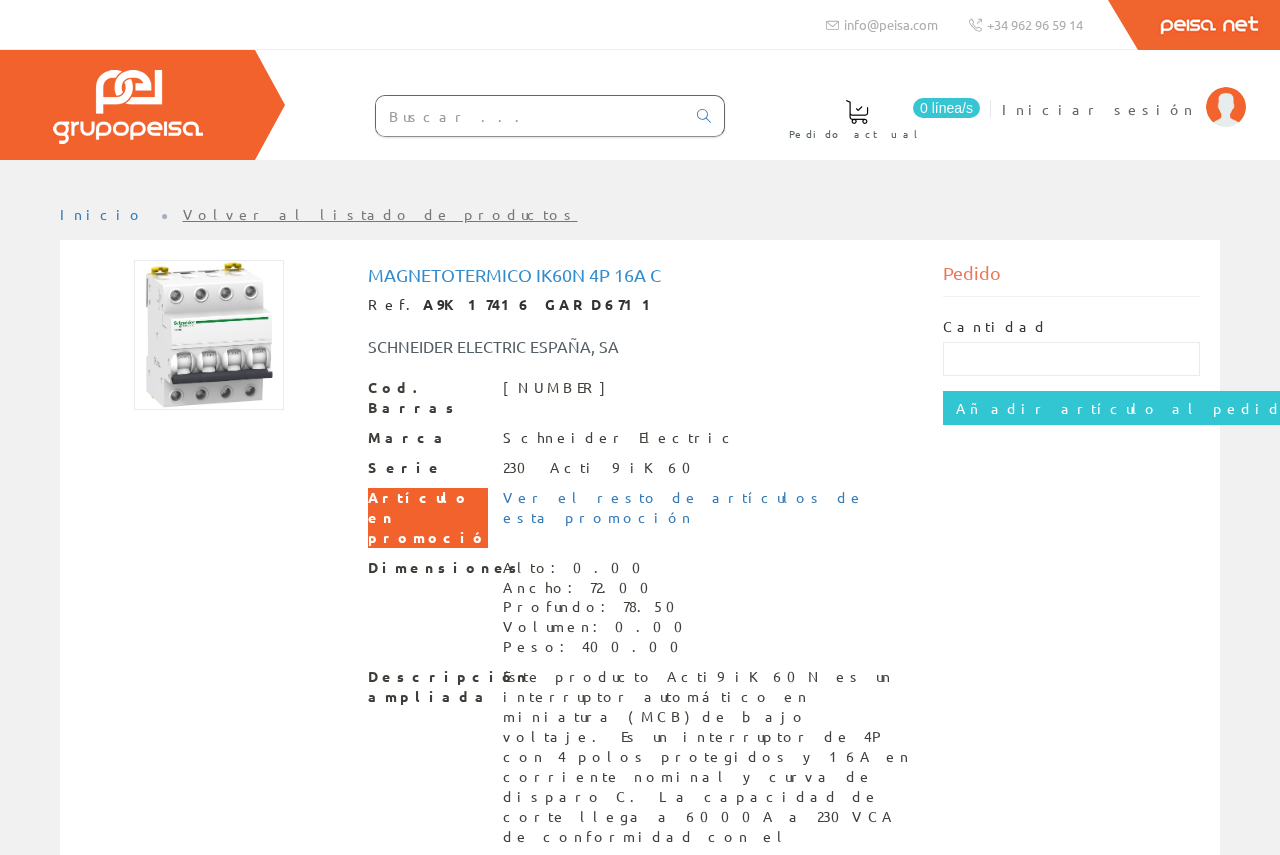 click on "Marca 	 Schneider Electric" at bounding box center [640, 438] 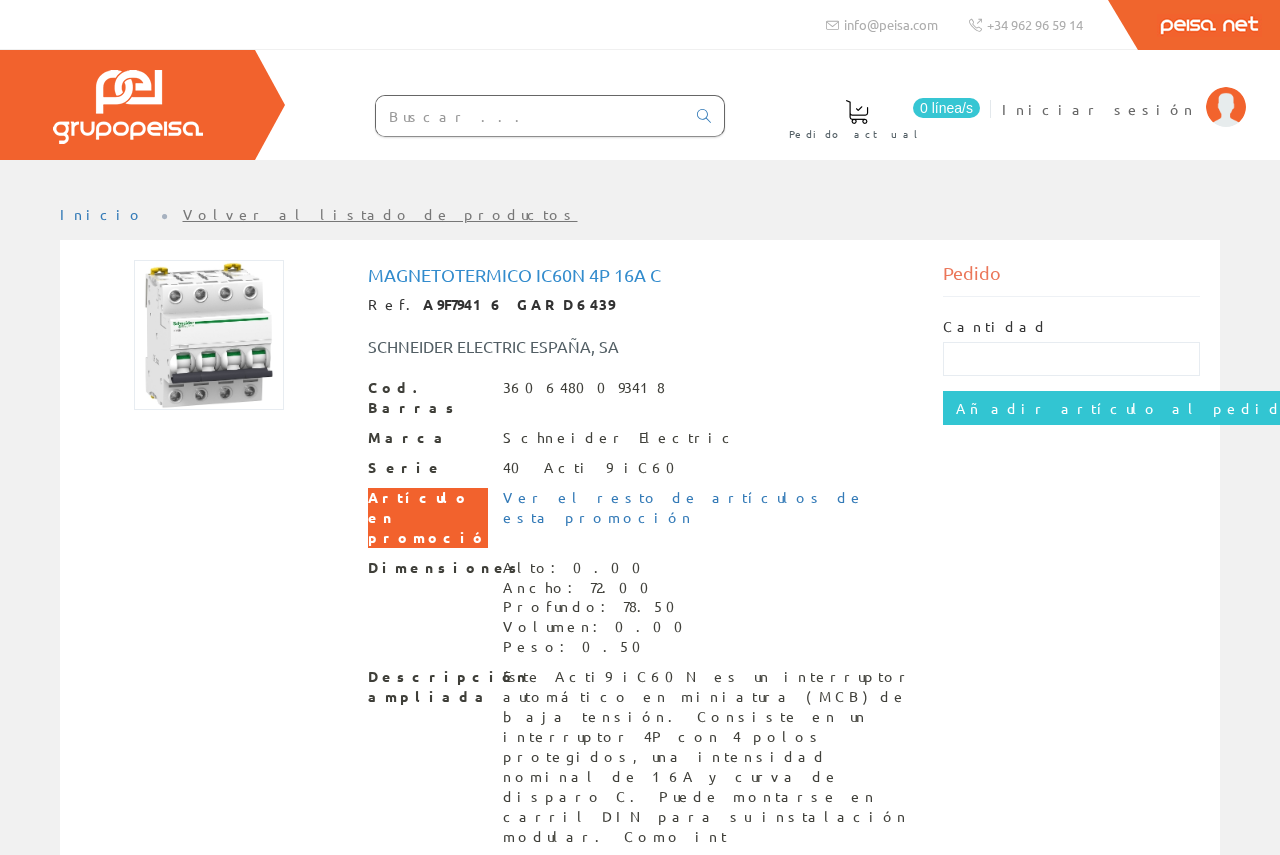 scroll, scrollTop: 0, scrollLeft: 0, axis: both 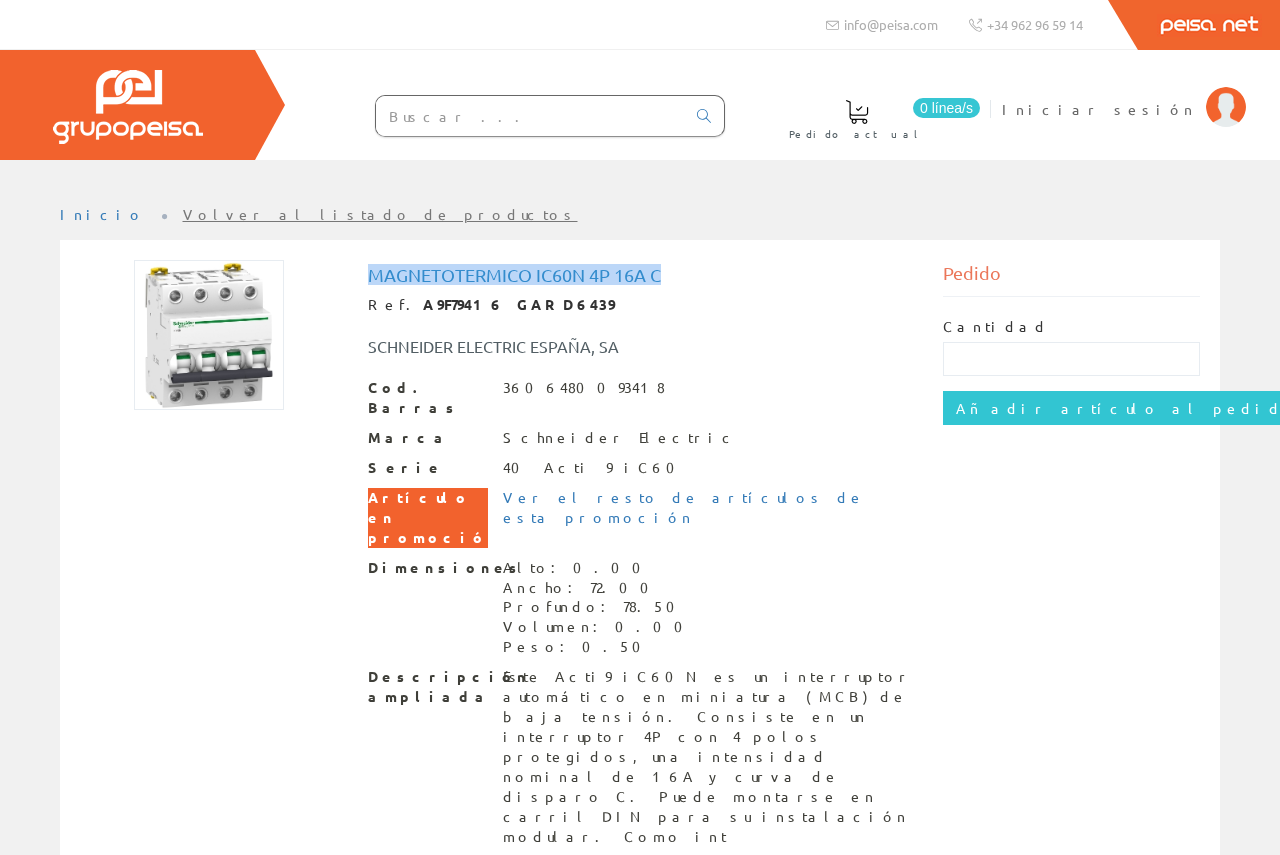 drag, startPoint x: 370, startPoint y: 274, endPoint x: 680, endPoint y: 273, distance: 310.00162 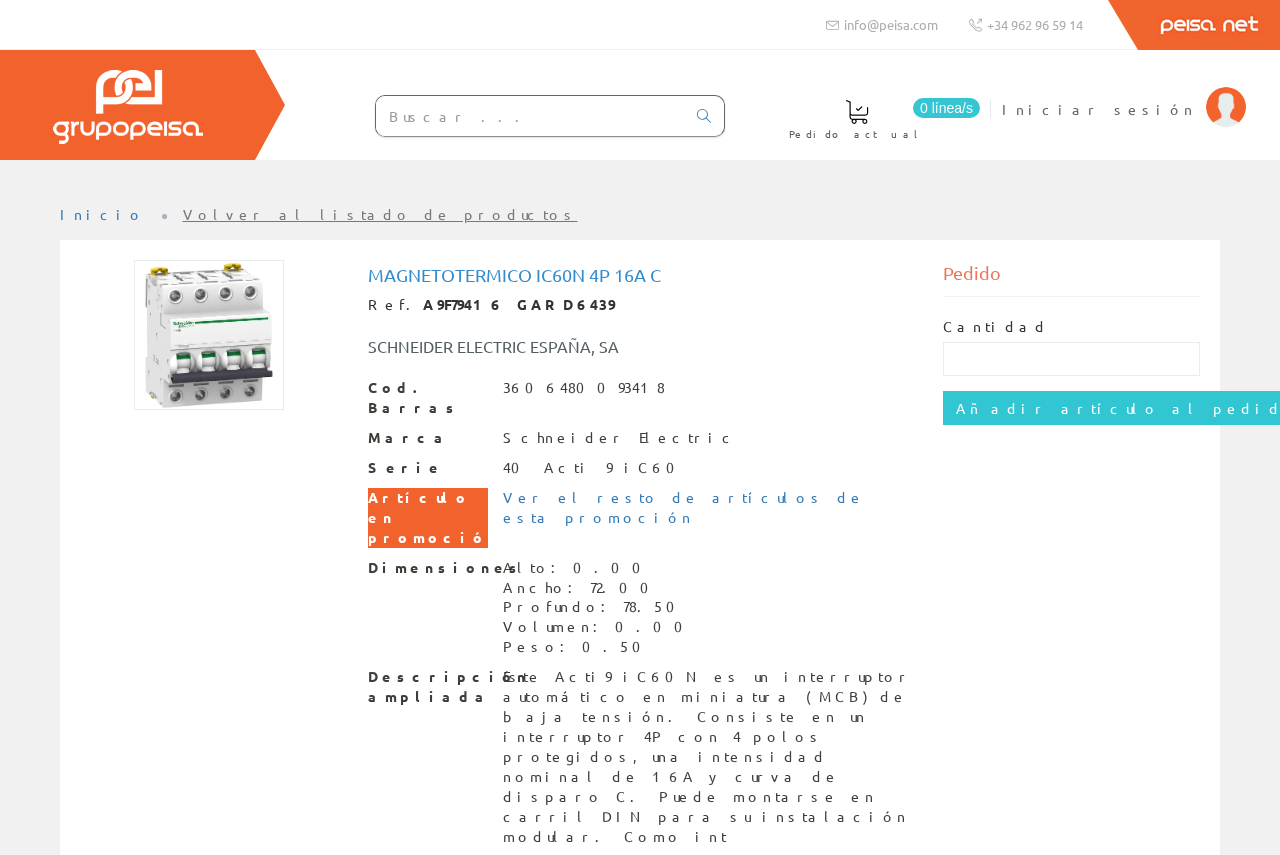 click on "Magnetotermico iC60n 4p 16a C  Ref.  A9F79416 GARD6439    SCHNEIDER ELECTRIC ESPAÑA, SA       Cod. Barras    3606480093418 	 Marca 	 Schneider Electric 	 Serie 	 40 Acti 9 iC60 	 Artículo en promoción
Ver el resto de artículos de esta promoción    	 Dimensiones 	 		 Alto:         0.00 		 Ancho:        72.00 		 Profundo:     78.50 		 Volumen:      0.00 		 Peso: 0.50 	 	 Descripción ampliada 	 Este Acti9 iC60N es un interruptor automático en miniatura (MCB) de baja tensión. Consiste en un interruptor 4P con 4 polos protegidos, una intensidad nominal de 16A y curva de disparo C. Puede montarse en carril DIN para su instalación modular. Como int
Pedido 	                            			 				 					 Cantidad 					 				 				 					 Añadir artículo al pedido" at bounding box center (640, 558) 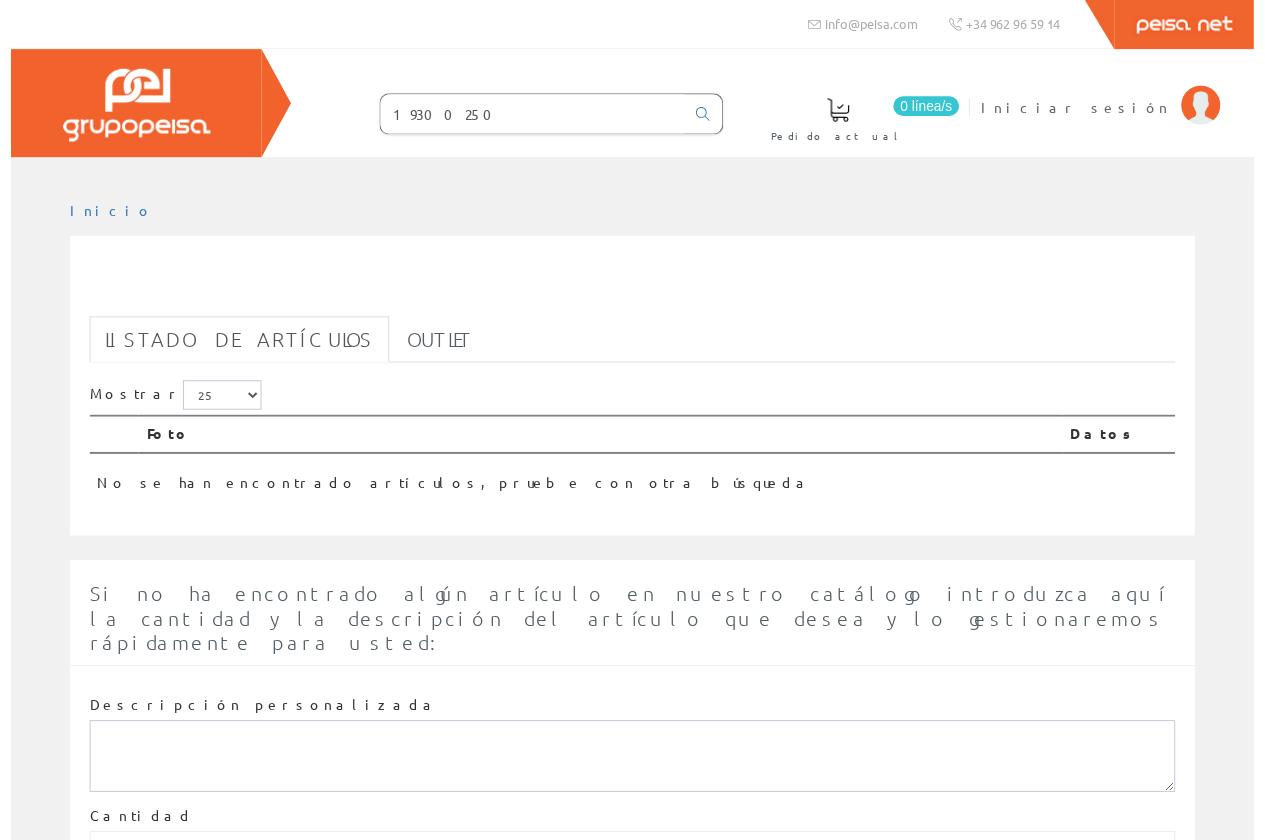 scroll, scrollTop: 0, scrollLeft: 0, axis: both 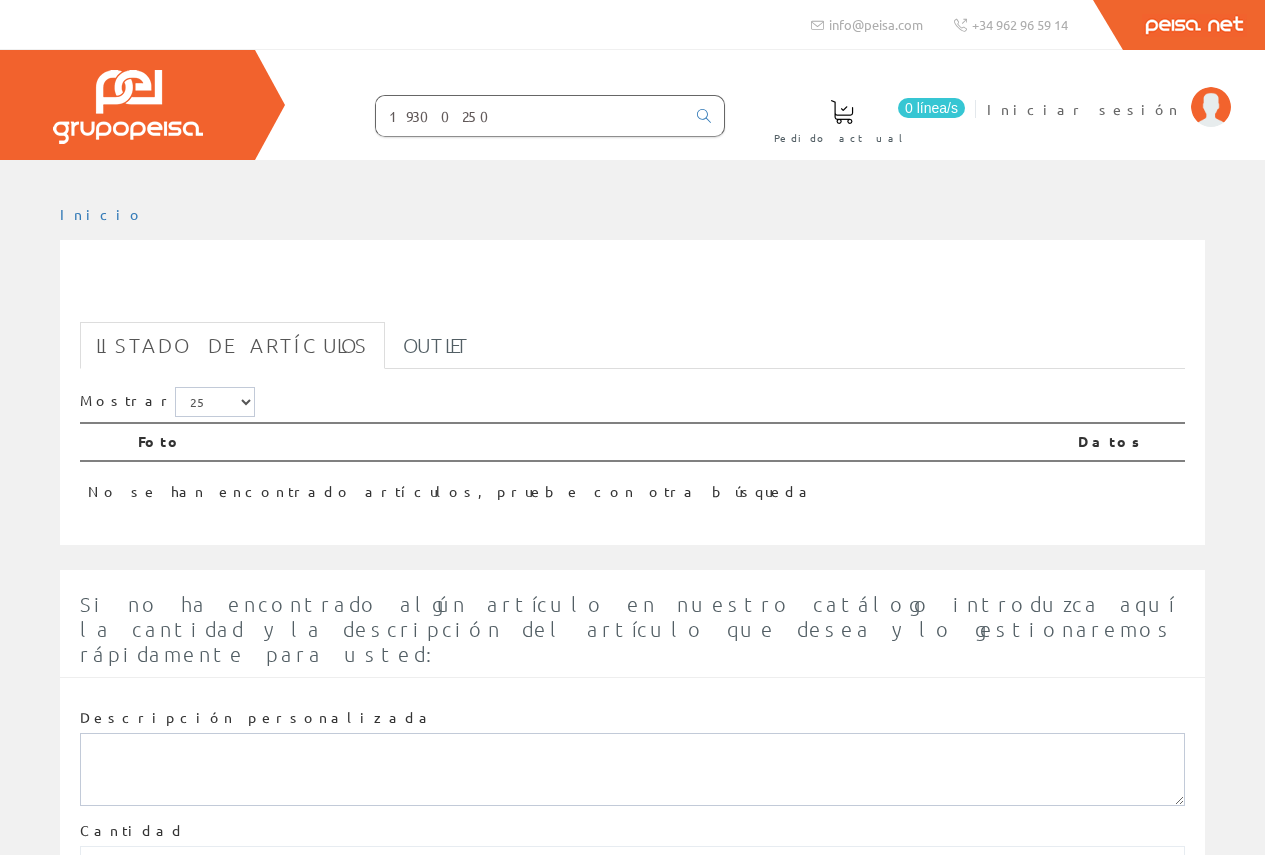 drag, startPoint x: 458, startPoint y: 117, endPoint x: 266, endPoint y: 120, distance: 192.02344 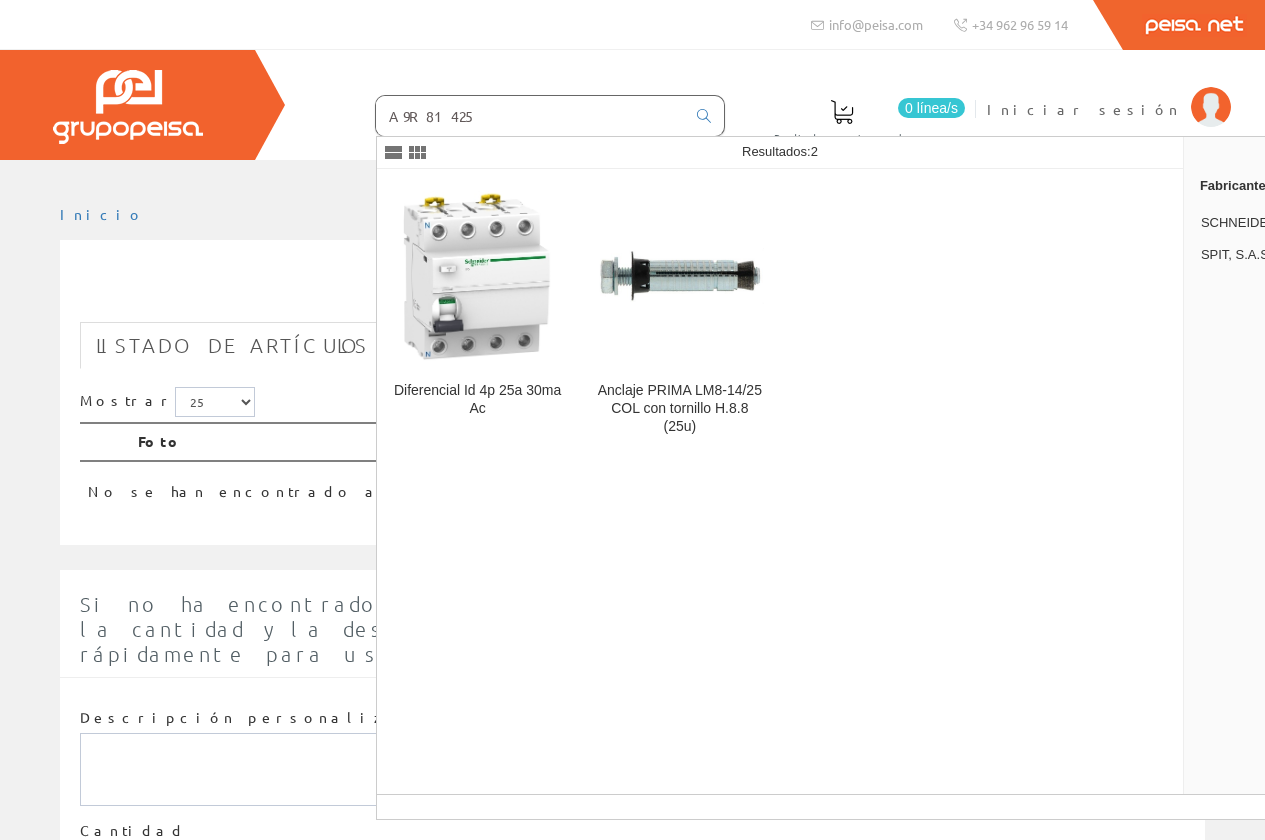 type on "A9R81425" 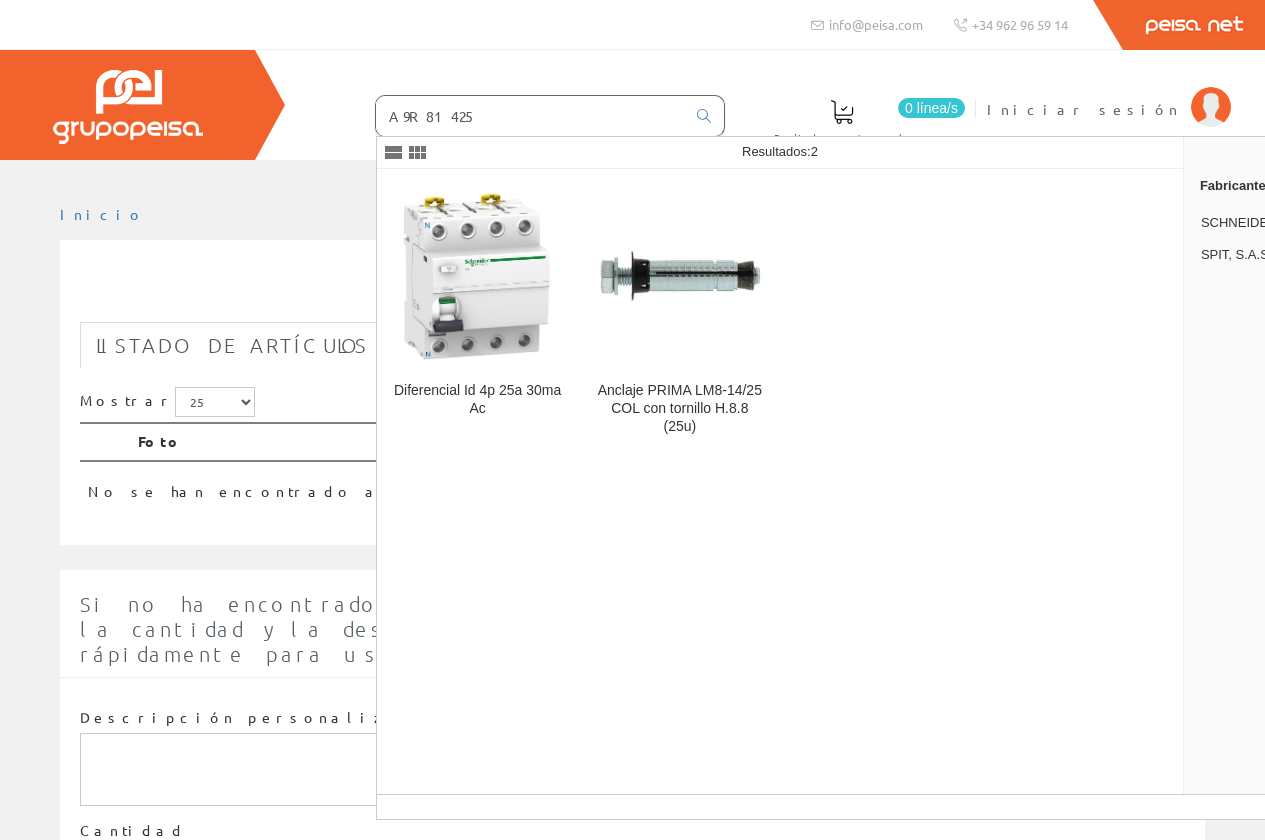 click at bounding box center [477, 275] 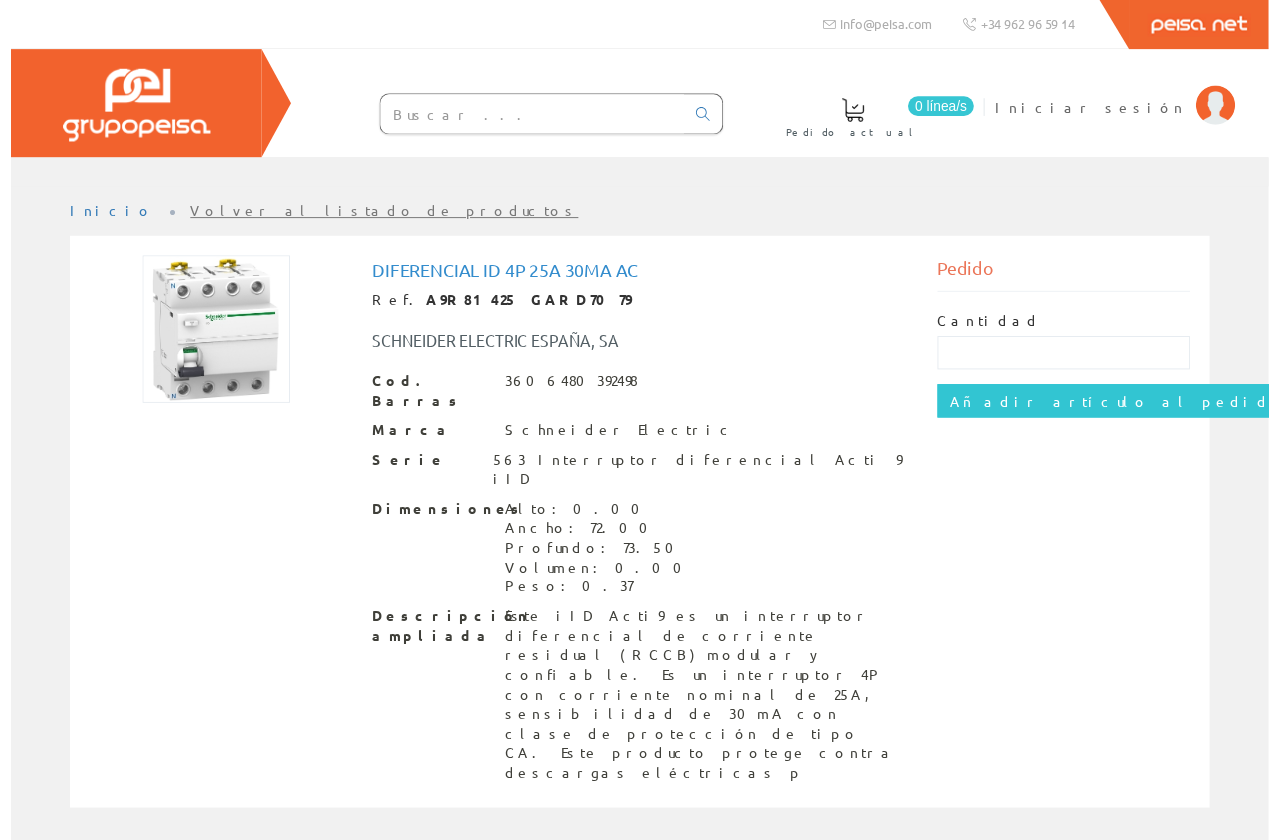 scroll, scrollTop: 0, scrollLeft: 0, axis: both 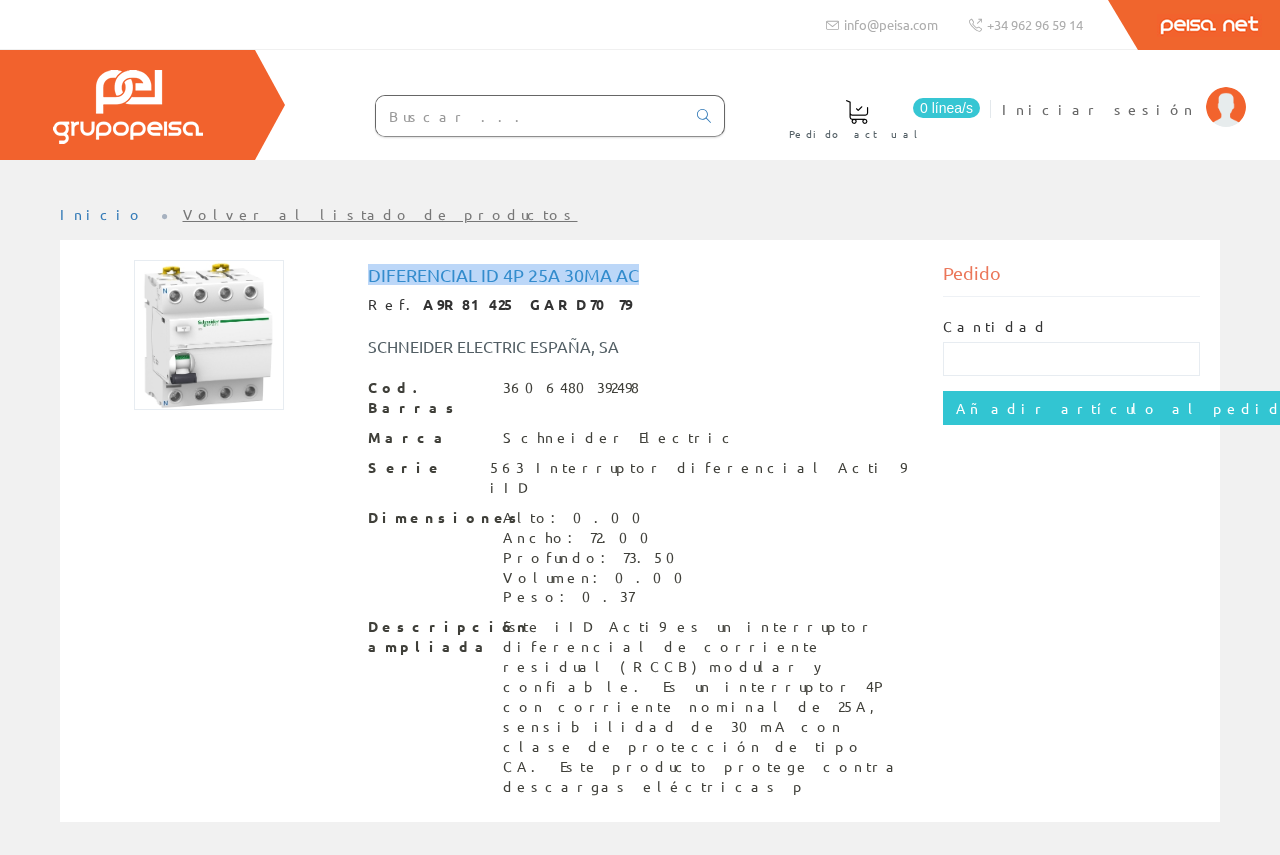 drag, startPoint x: 367, startPoint y: 269, endPoint x: 677, endPoint y: 277, distance: 310.1032 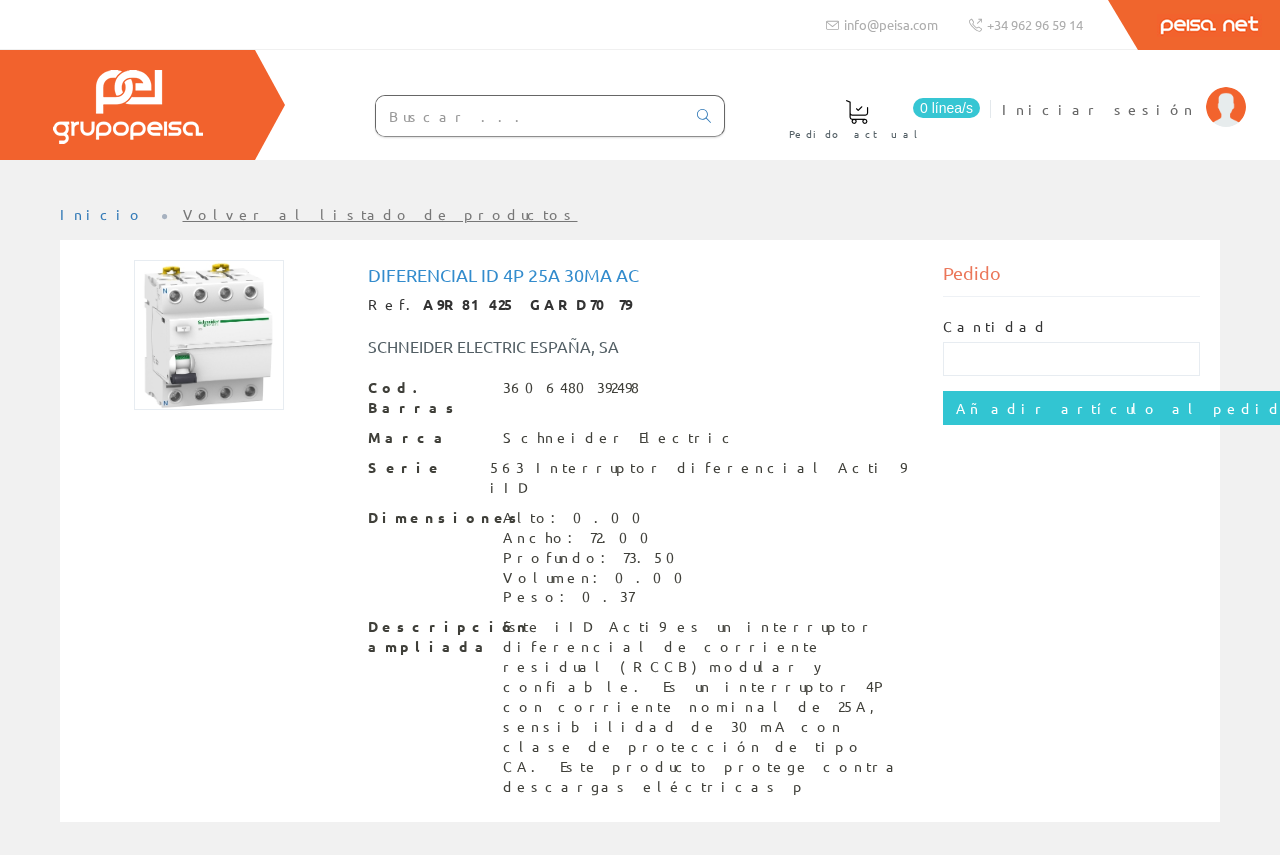 click at bounding box center (530, 116) 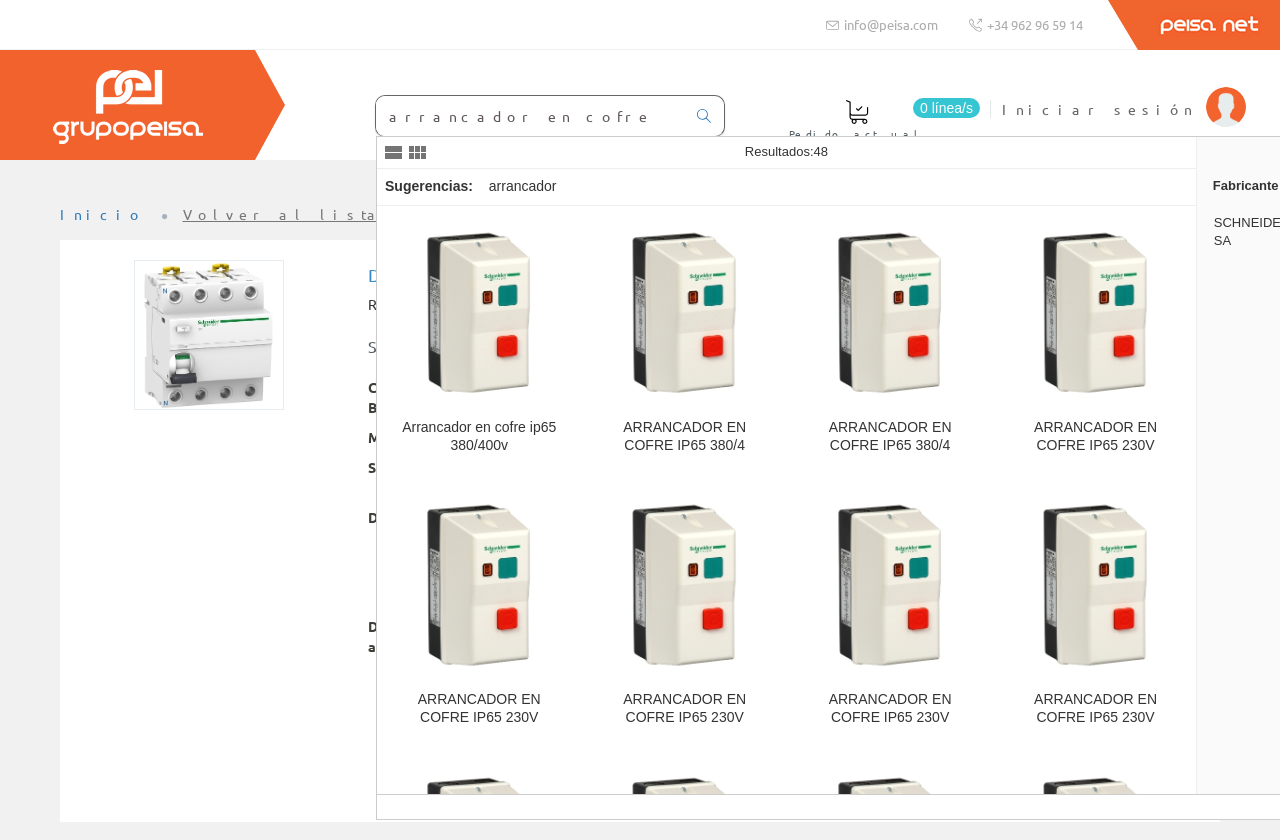 type on "arrancador en cofre" 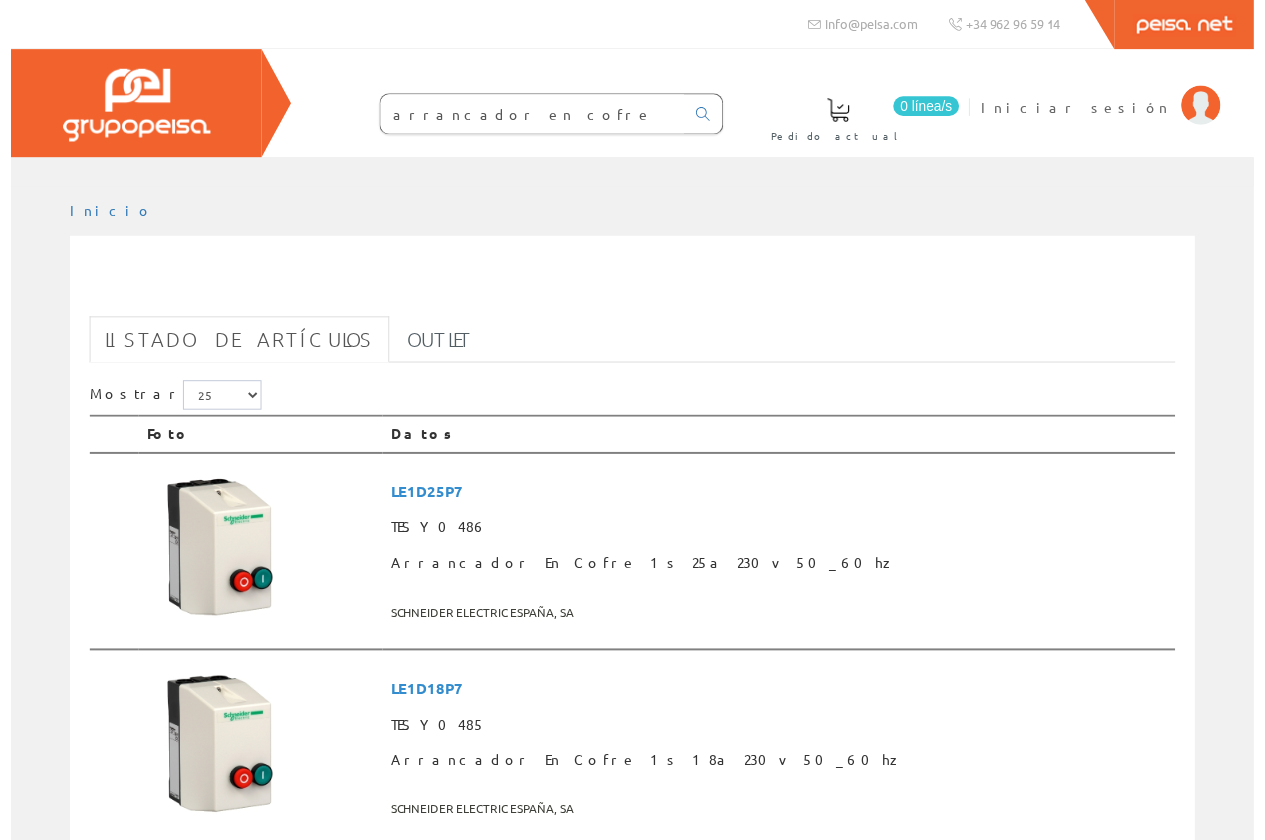 scroll, scrollTop: 0, scrollLeft: 0, axis: both 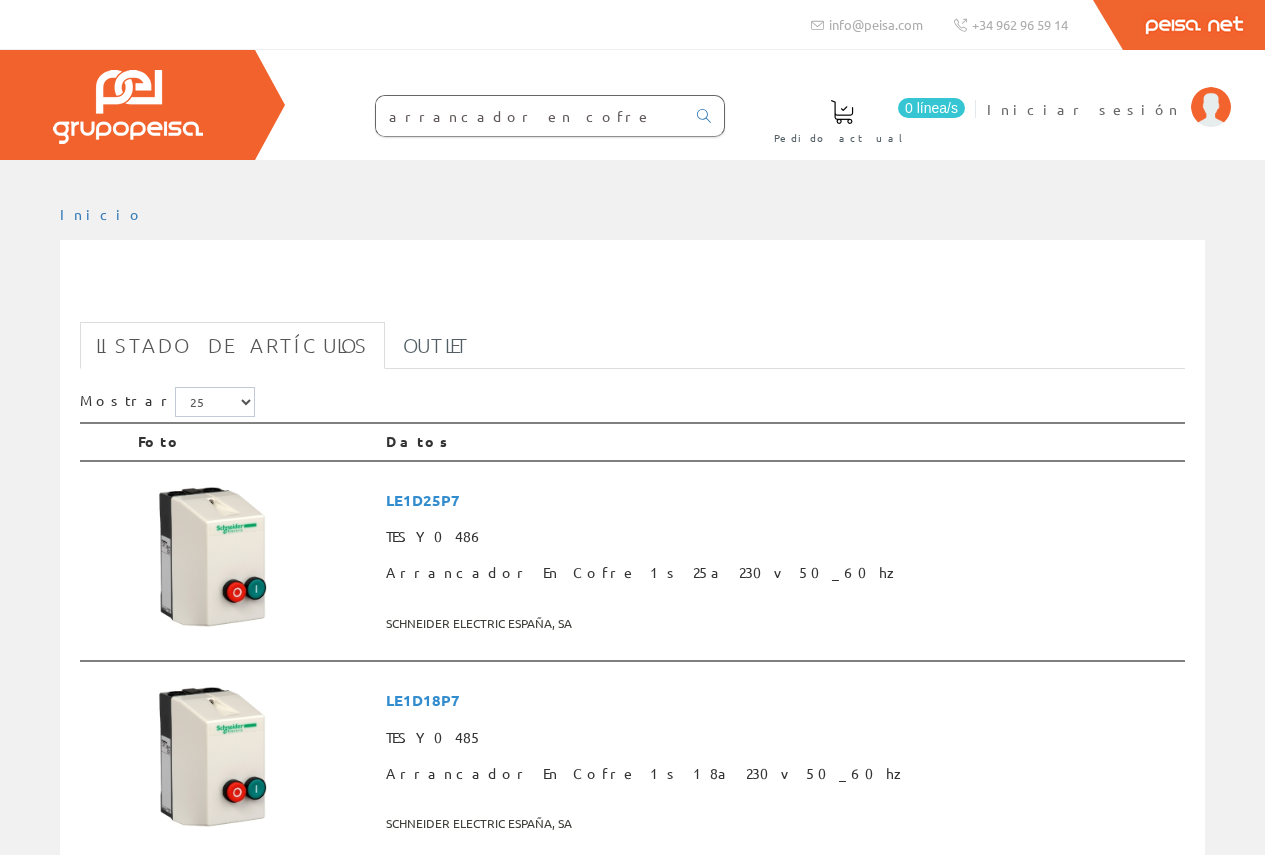 click on "arrancador en cofre" at bounding box center (530, 116) 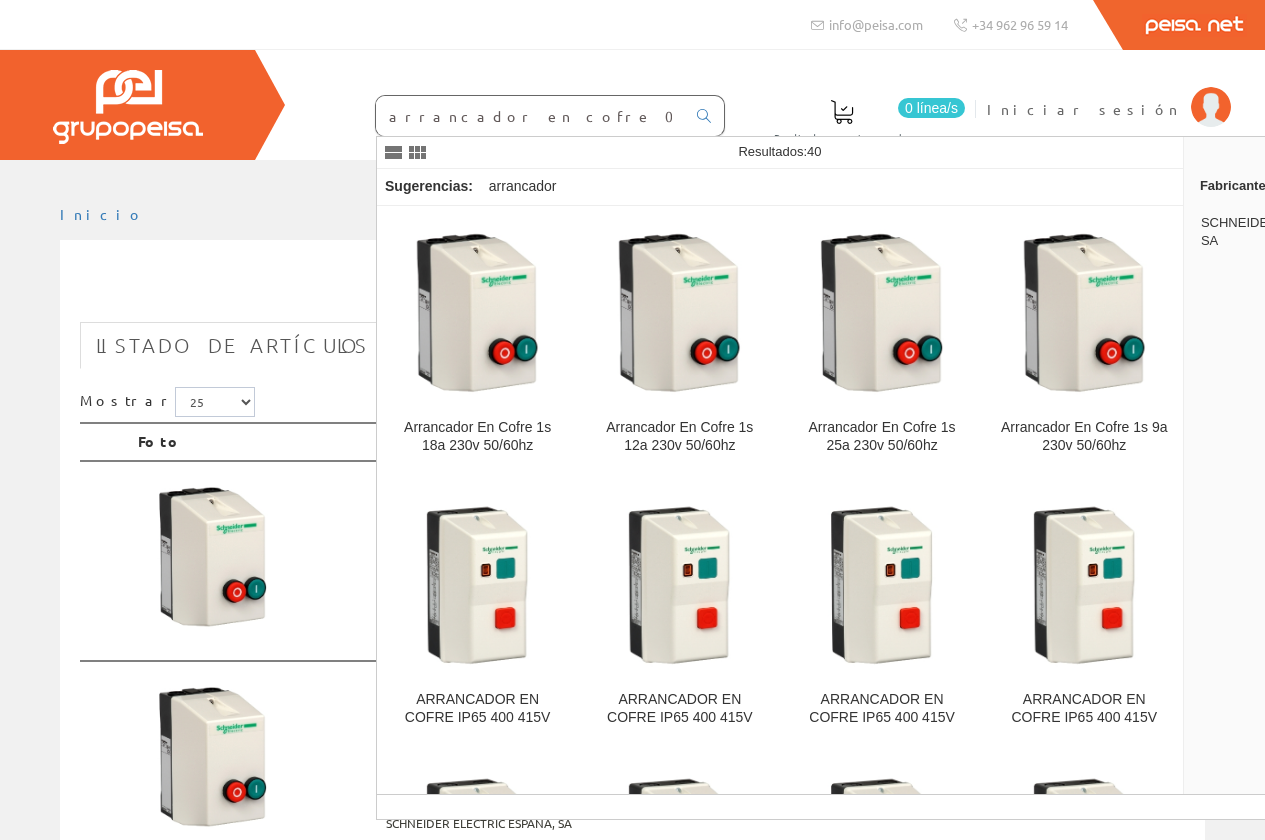 type on "arrancador en cofre 0,1a" 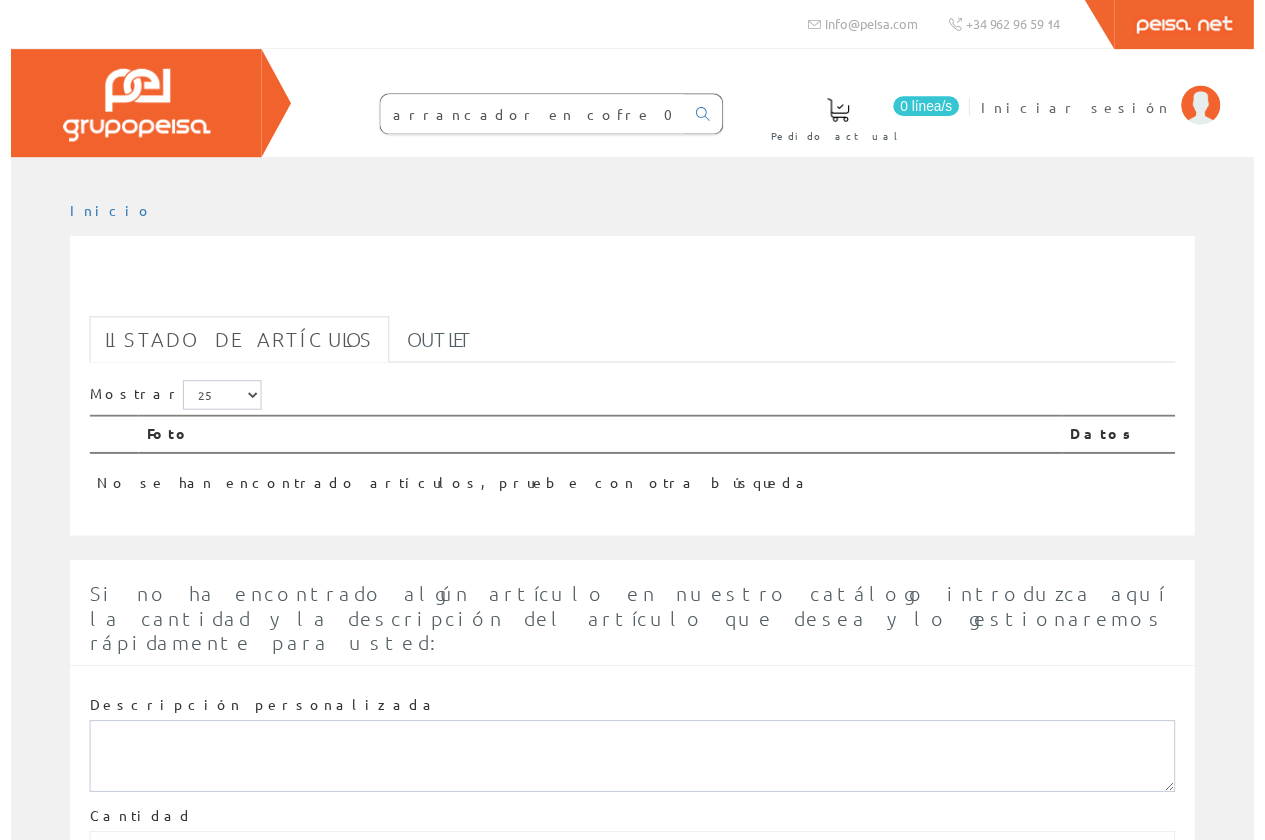 scroll, scrollTop: 0, scrollLeft: 0, axis: both 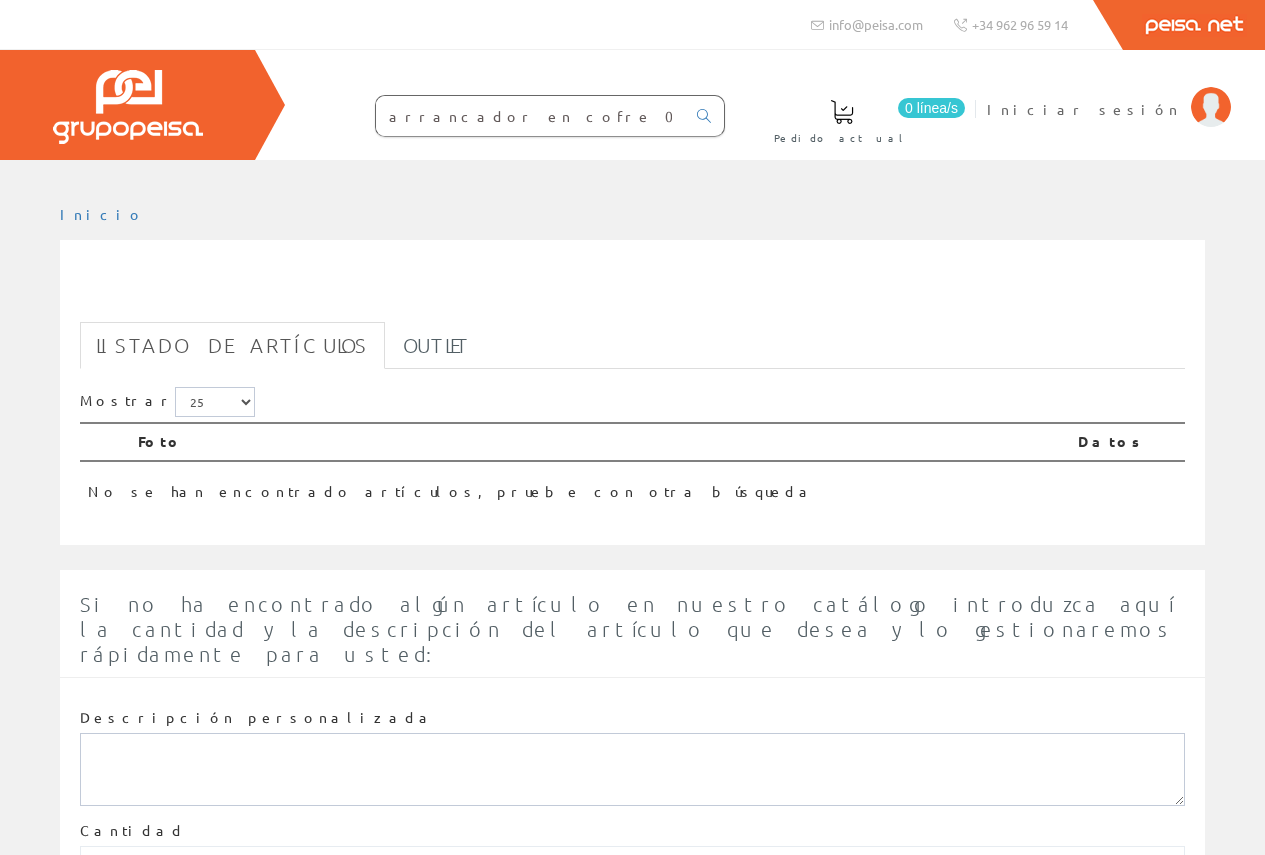 click on "arrancador en cofre 0,1a" at bounding box center (530, 116) 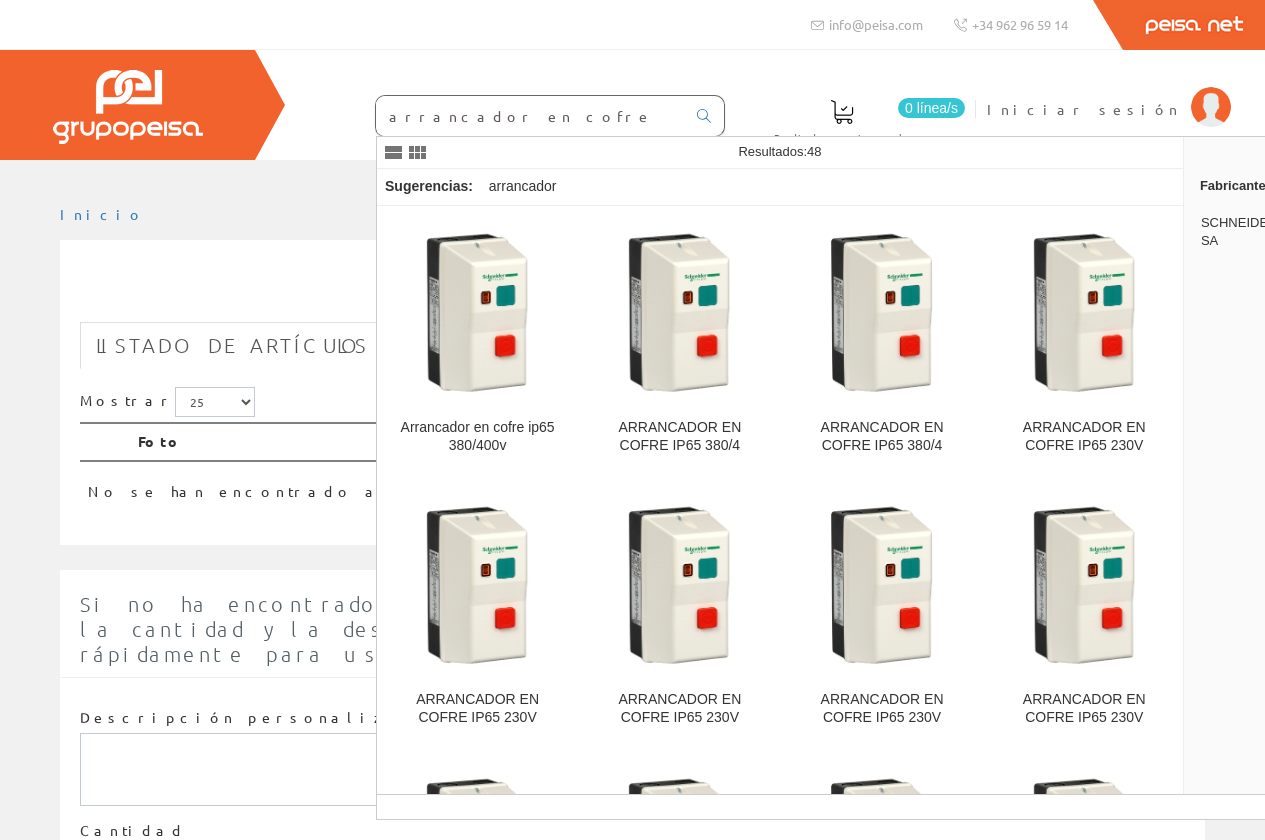 type on "arrancador en cofre" 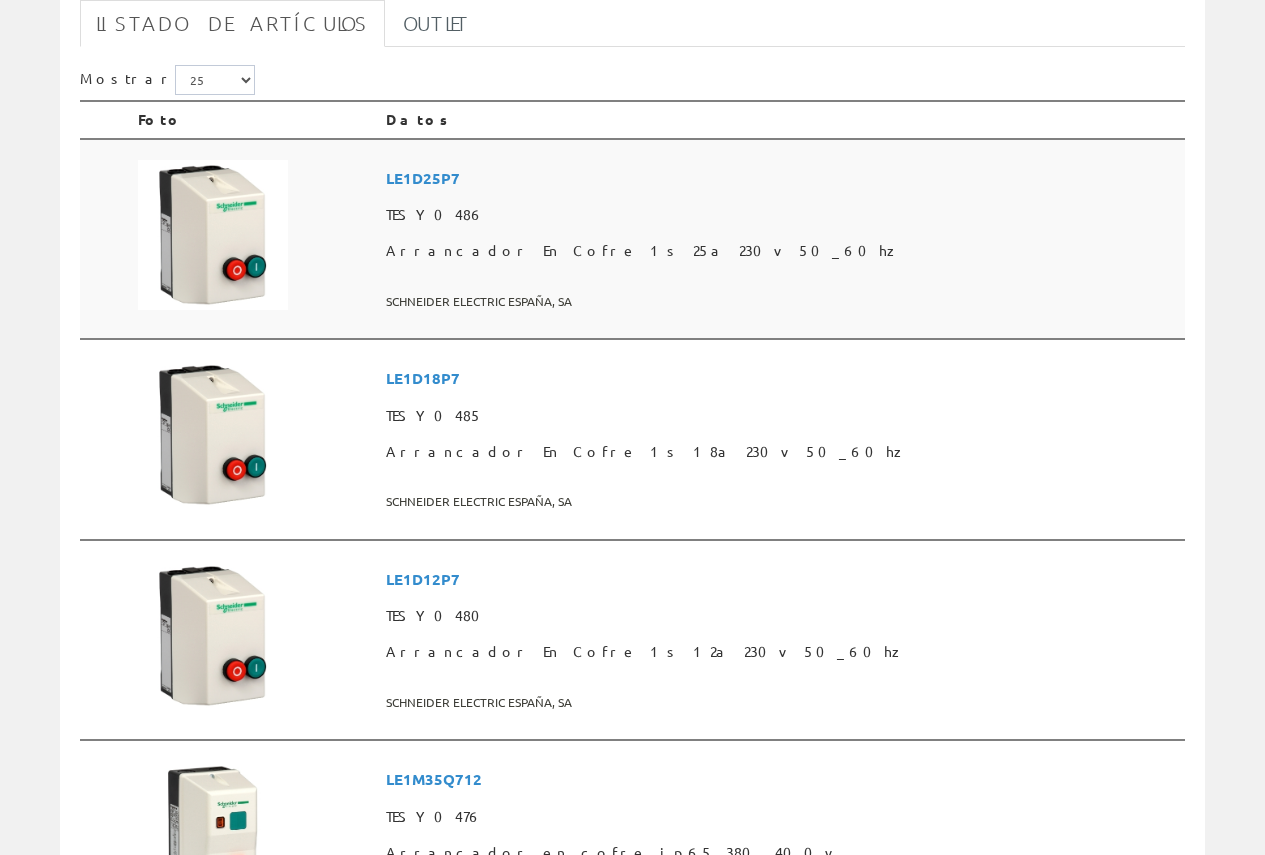 scroll, scrollTop: 300, scrollLeft: 0, axis: vertical 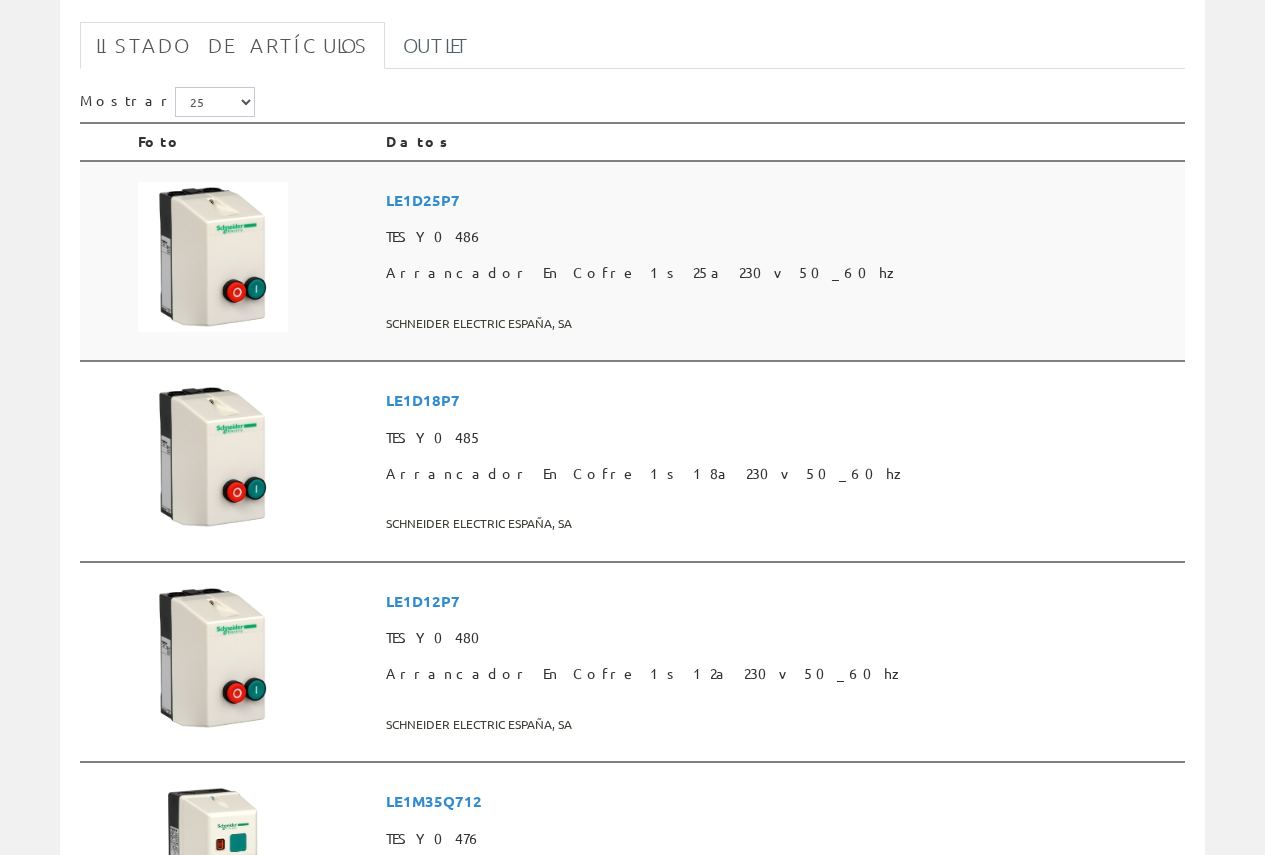 click at bounding box center (213, 257) 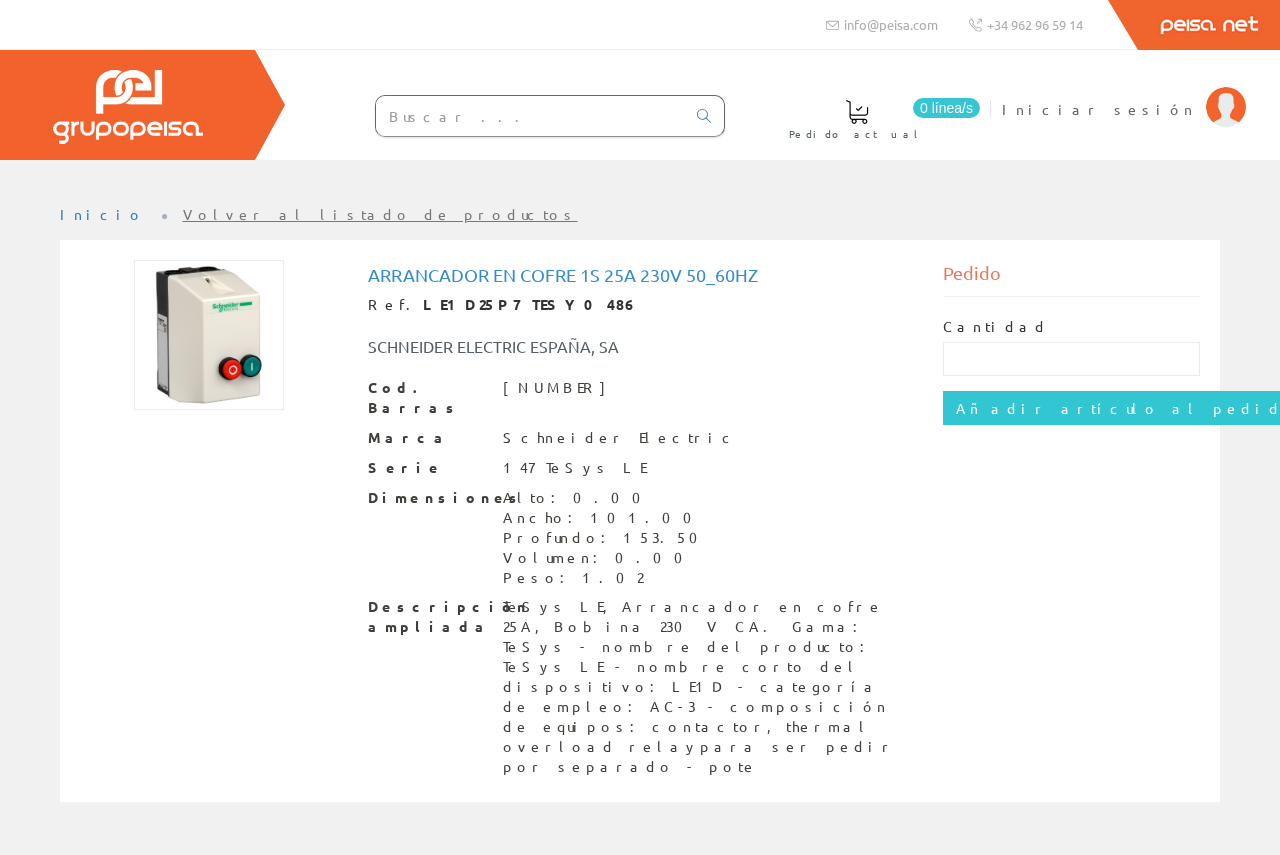 scroll, scrollTop: 0, scrollLeft: 0, axis: both 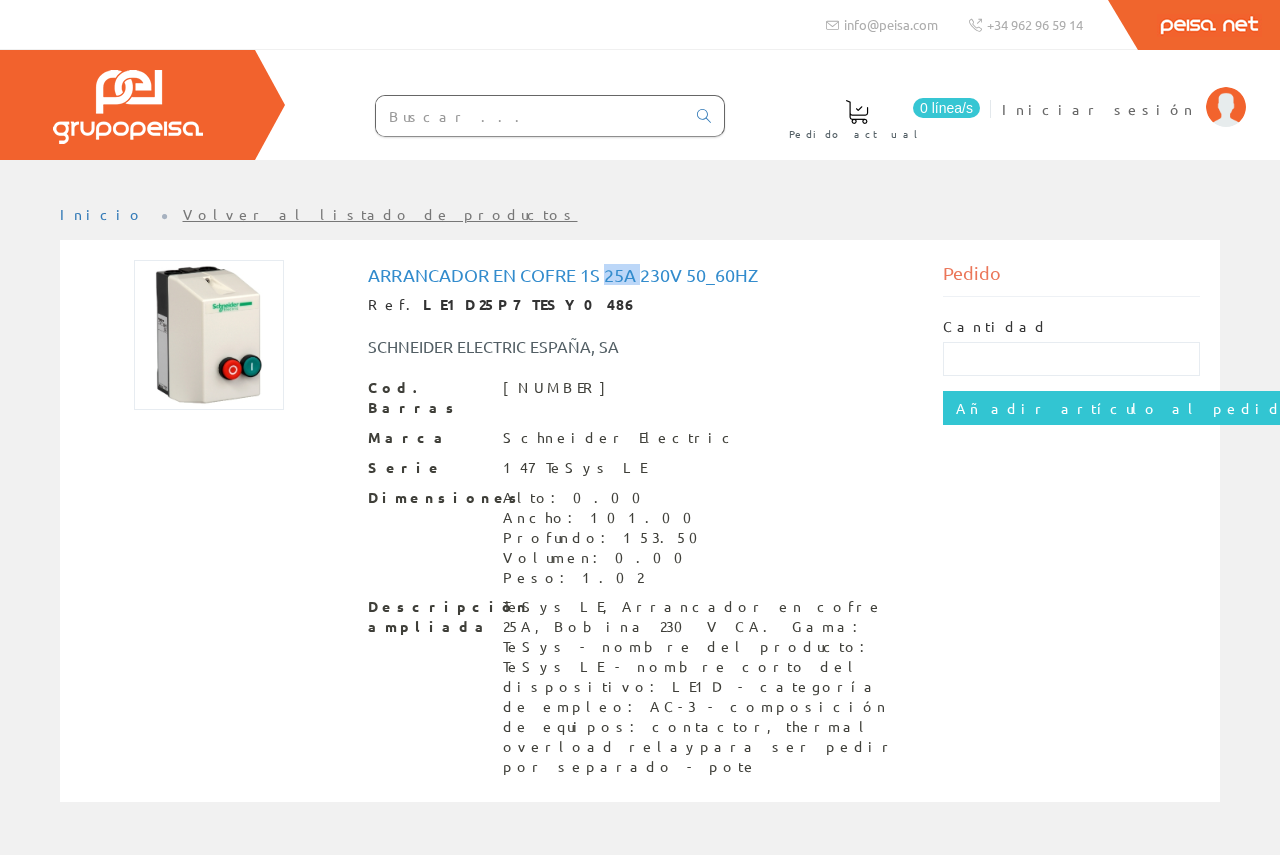 drag, startPoint x: 604, startPoint y: 274, endPoint x: 646, endPoint y: 273, distance: 42.0119 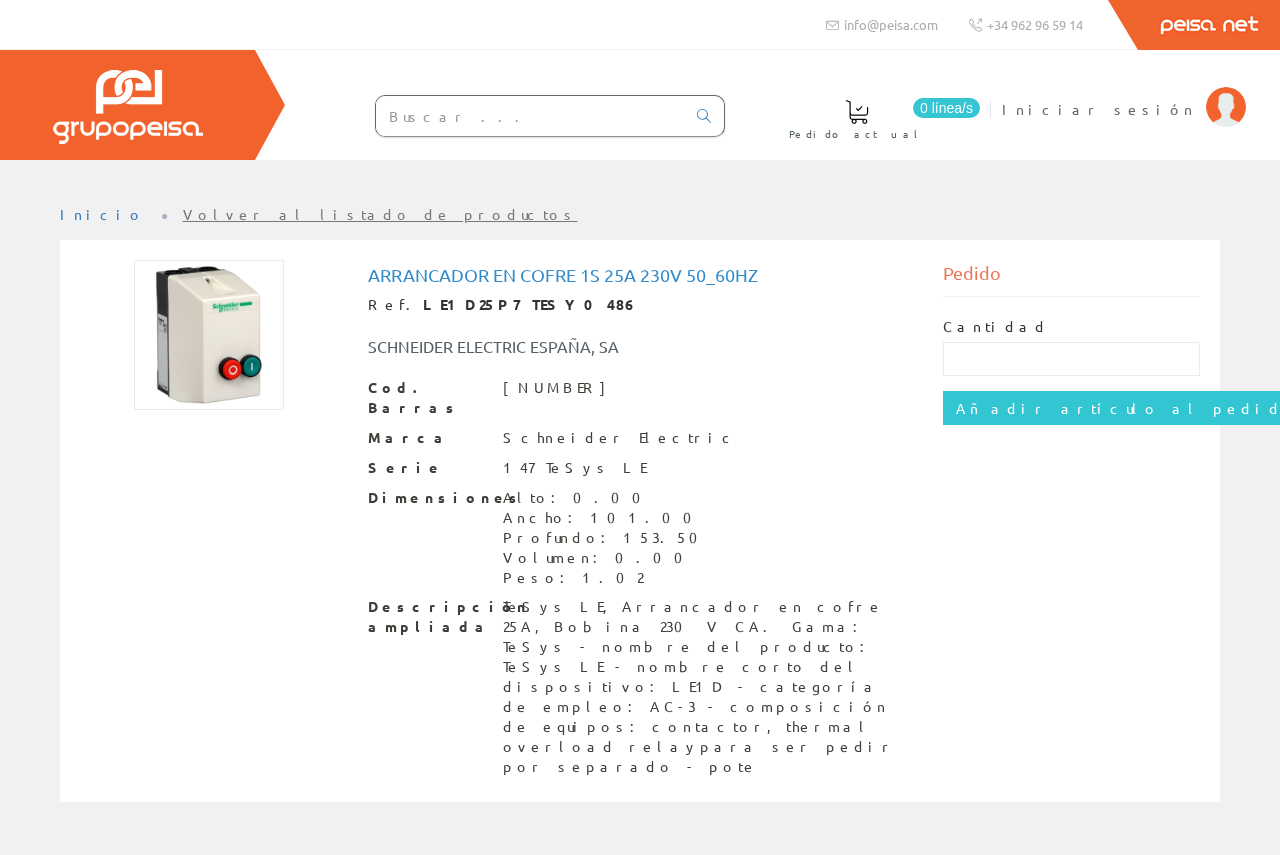 click on "SCHNEIDER ELECTRIC ESPAÑA, SA" at bounding box center (640, 336) 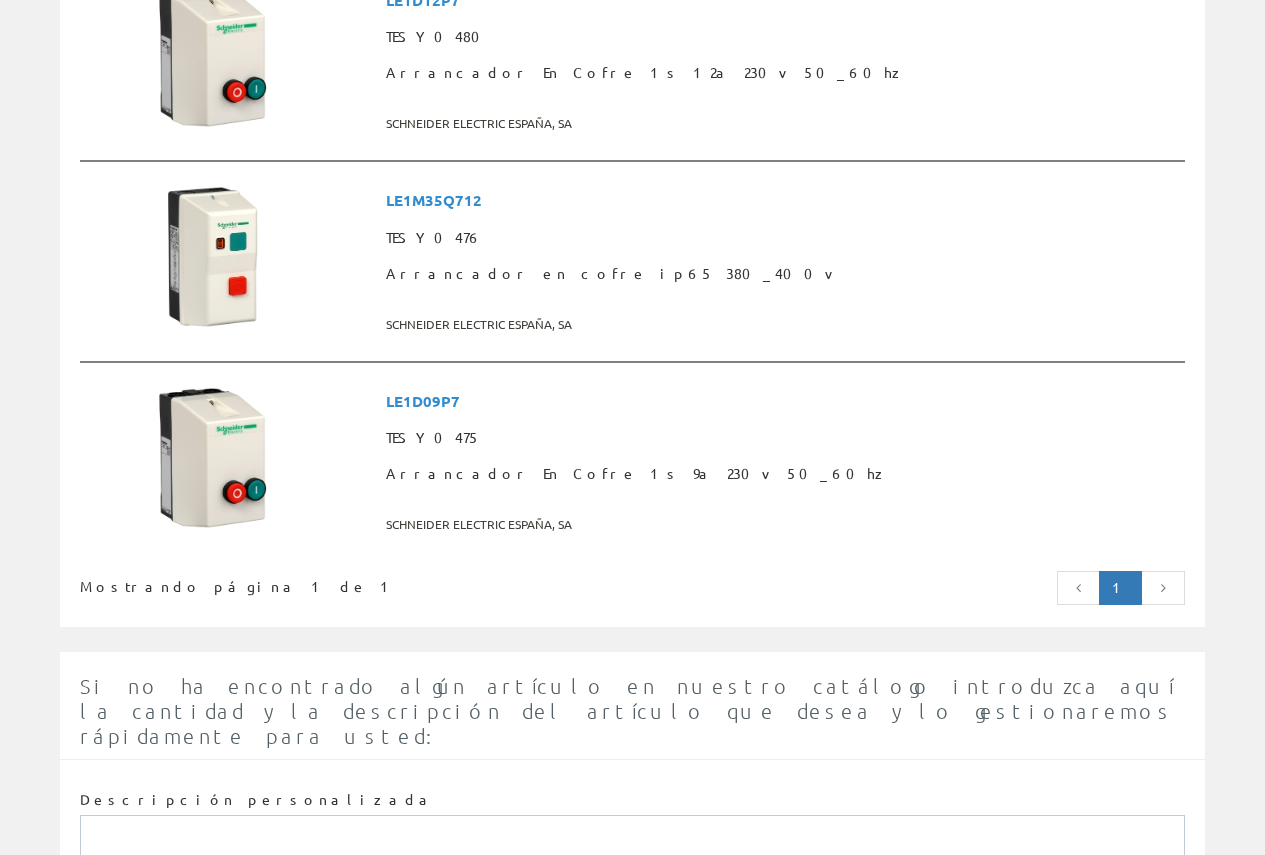 scroll, scrollTop: 1001, scrollLeft: 0, axis: vertical 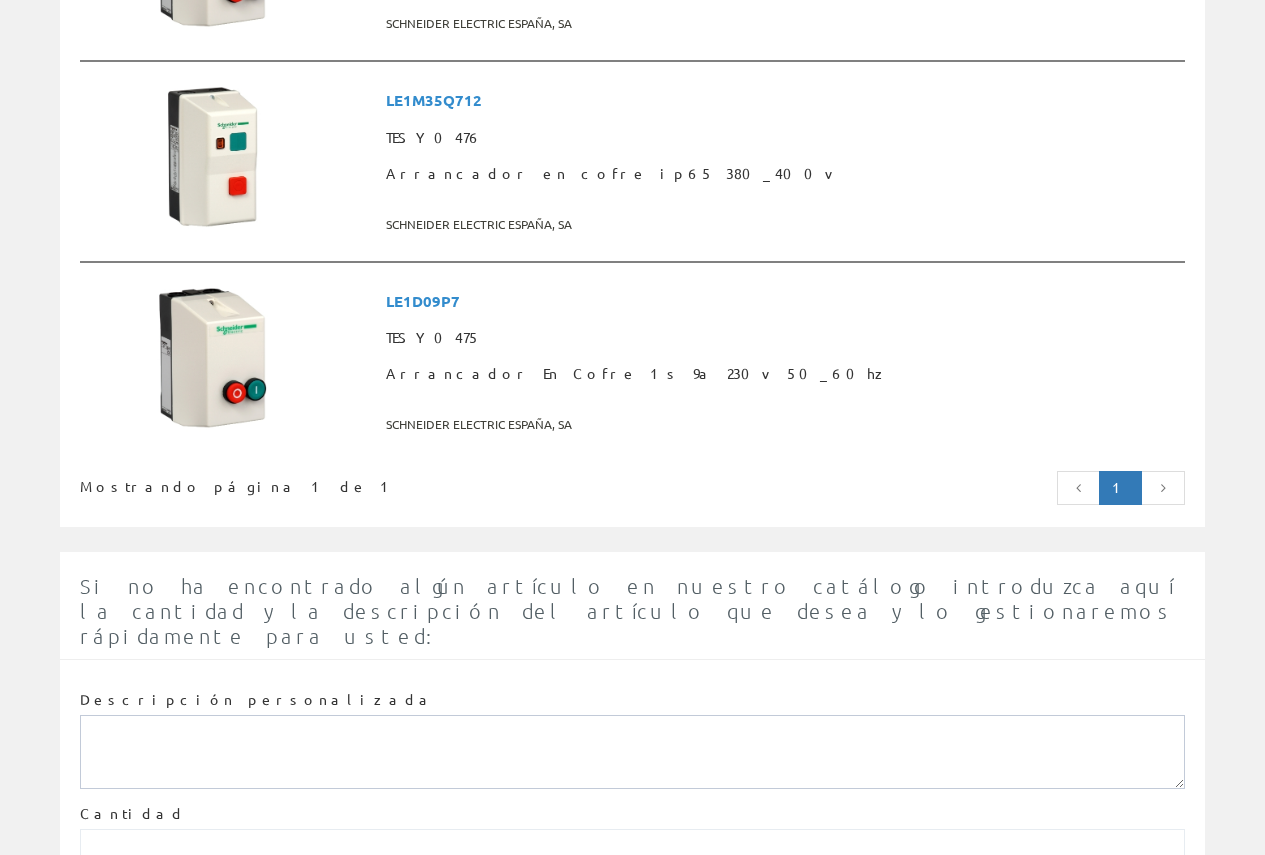 click at bounding box center (1163, 488) 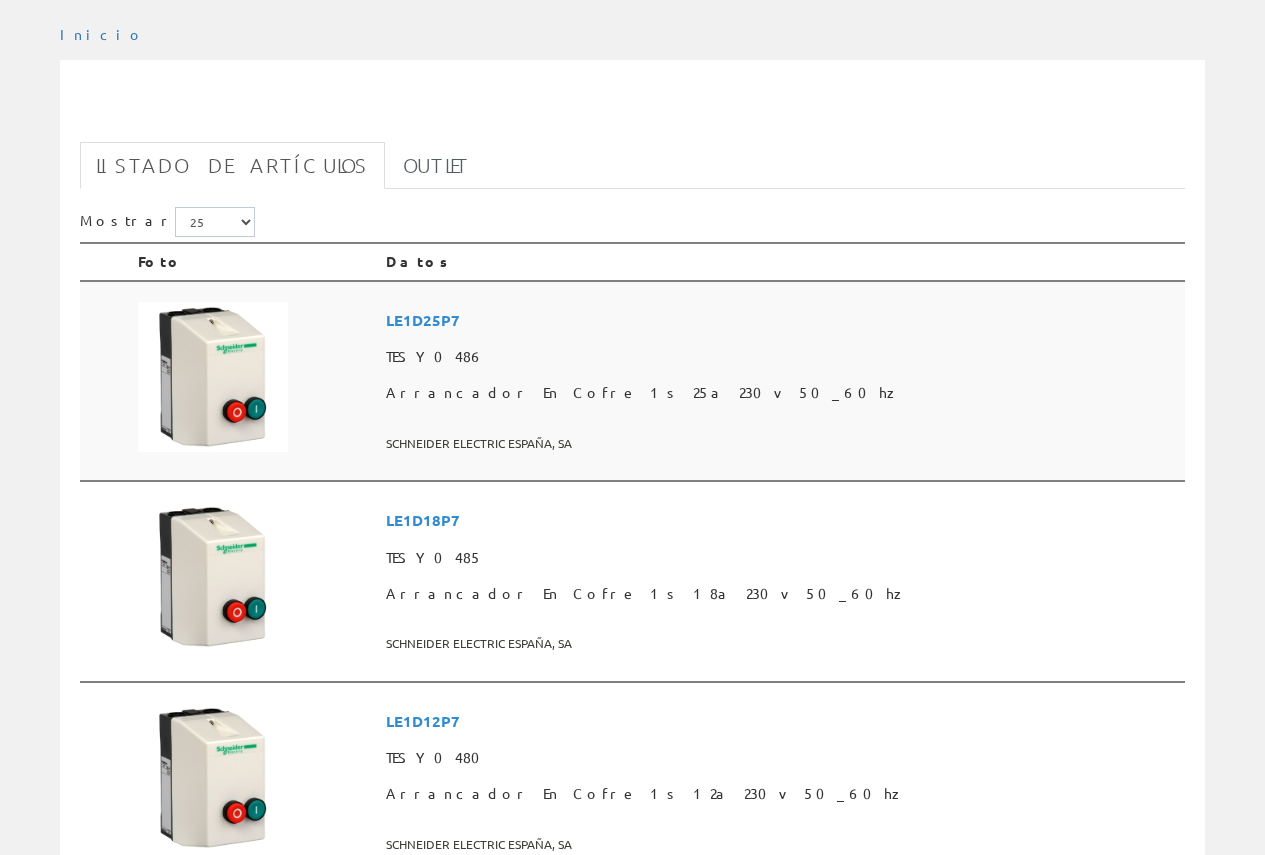 scroll, scrollTop: 0, scrollLeft: 0, axis: both 